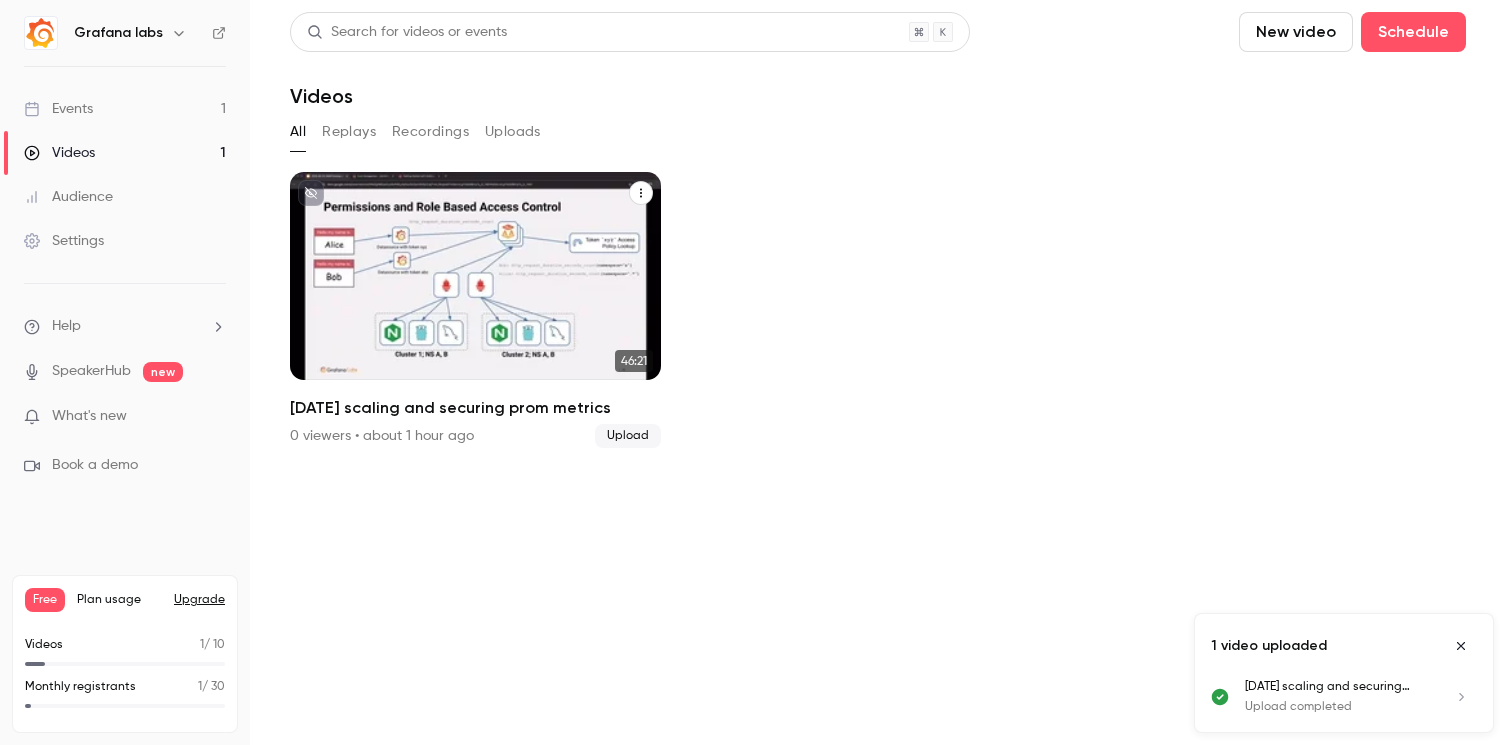 scroll, scrollTop: 0, scrollLeft: 0, axis: both 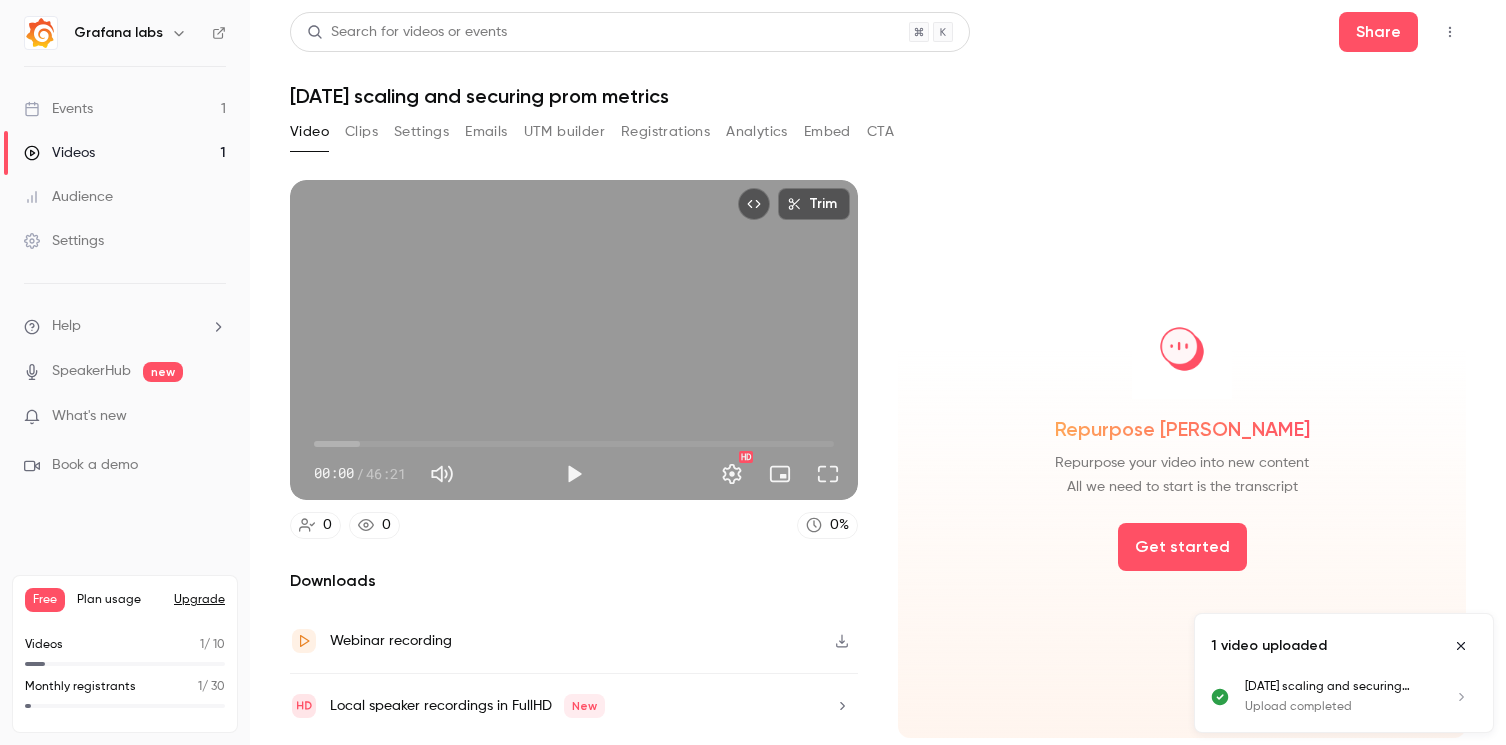click 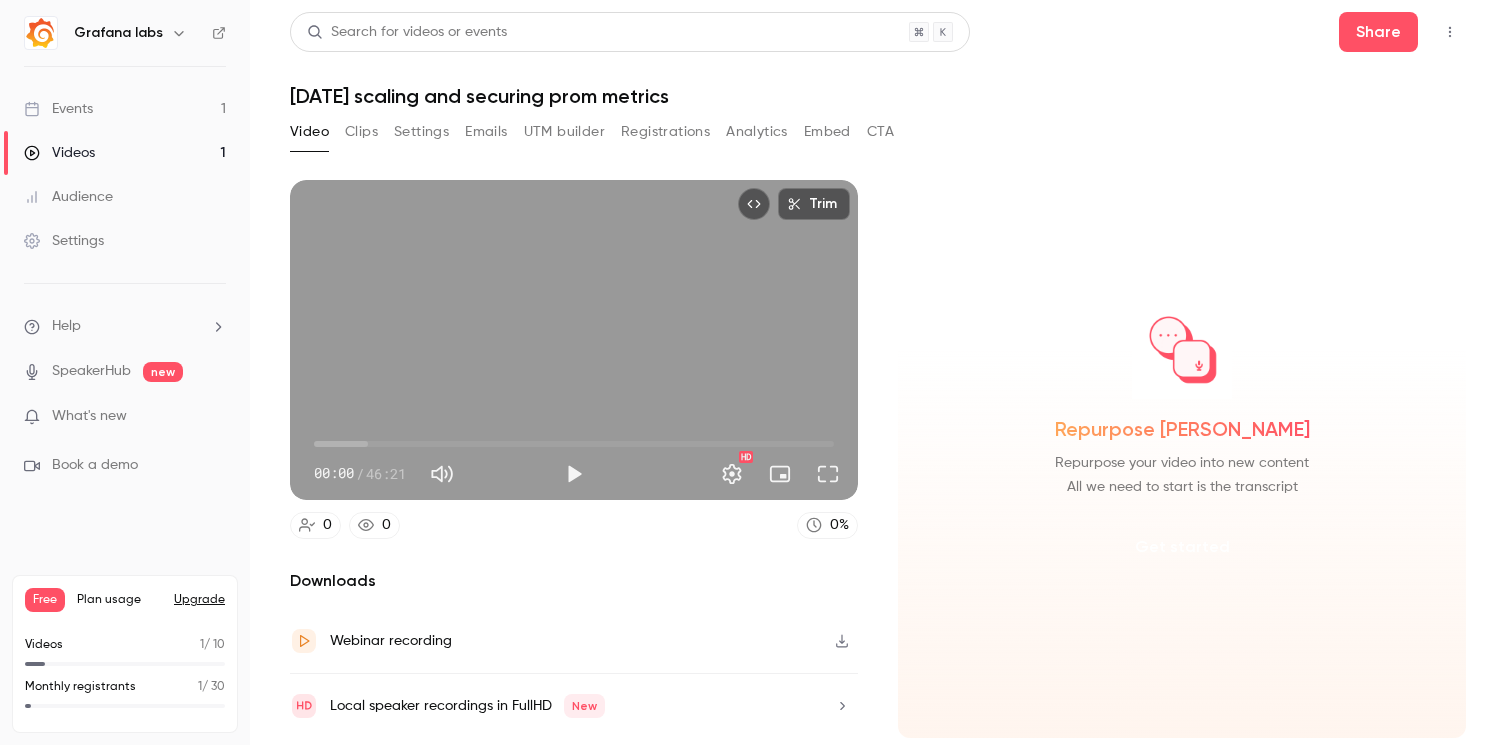 click on "Get started" at bounding box center [1182, 547] 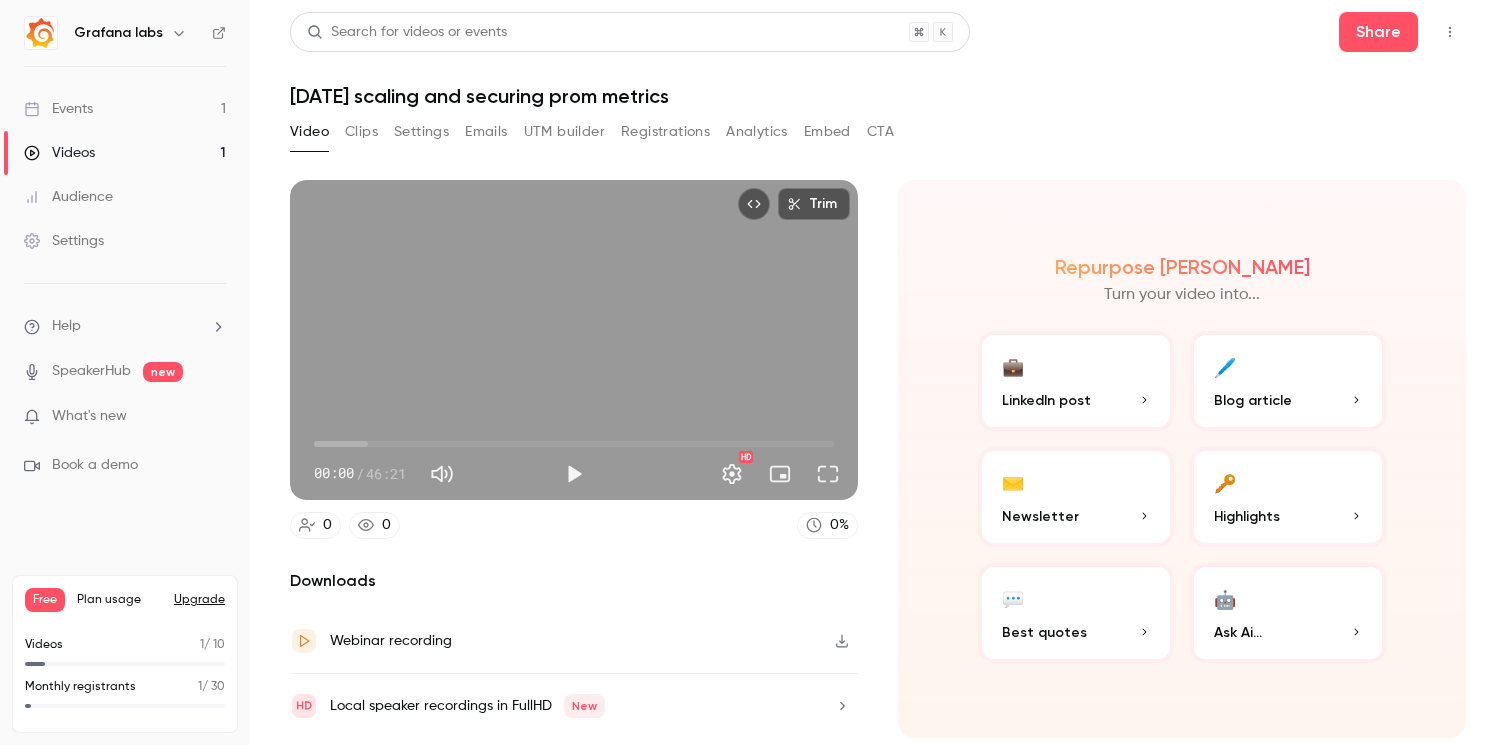 click on "💼 LinkedIn post" at bounding box center (1076, 381) 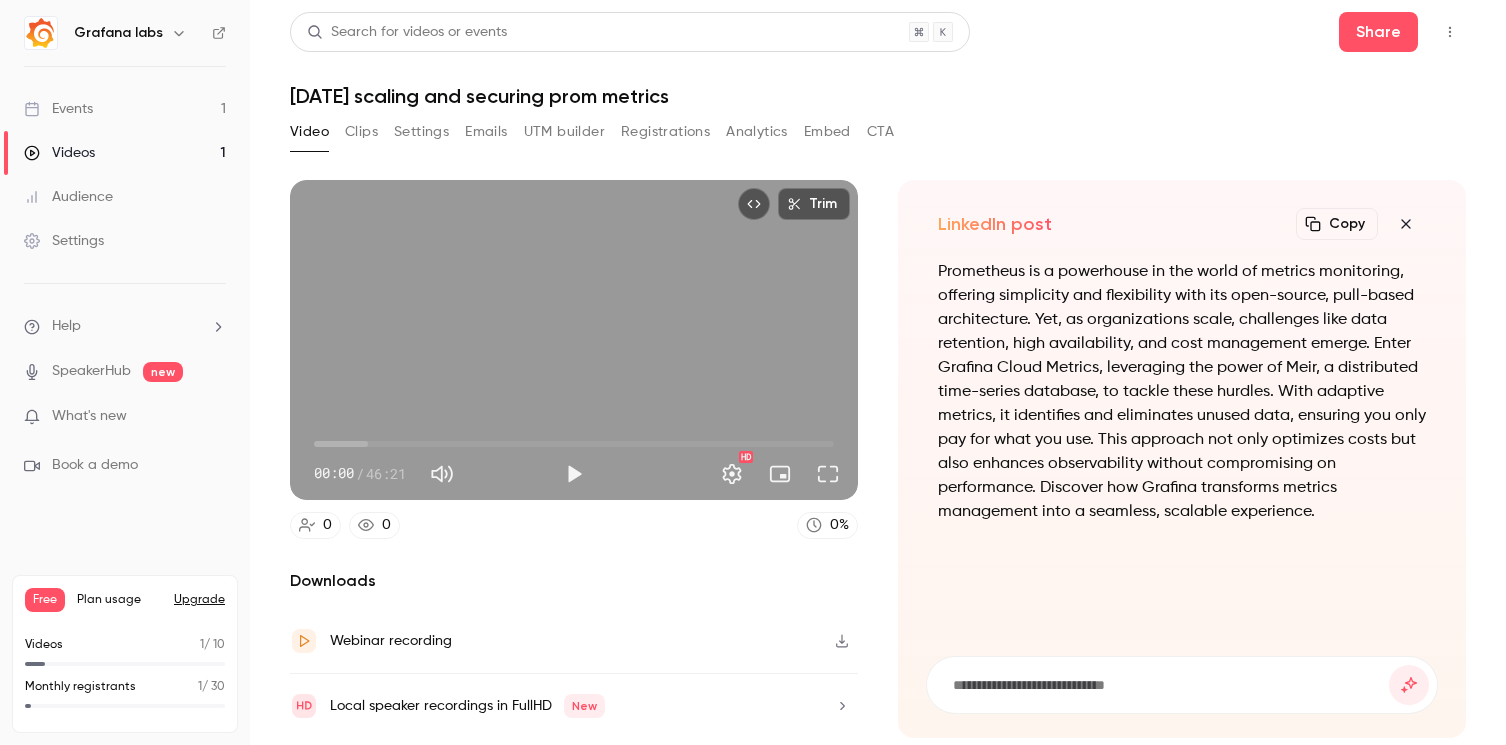 click 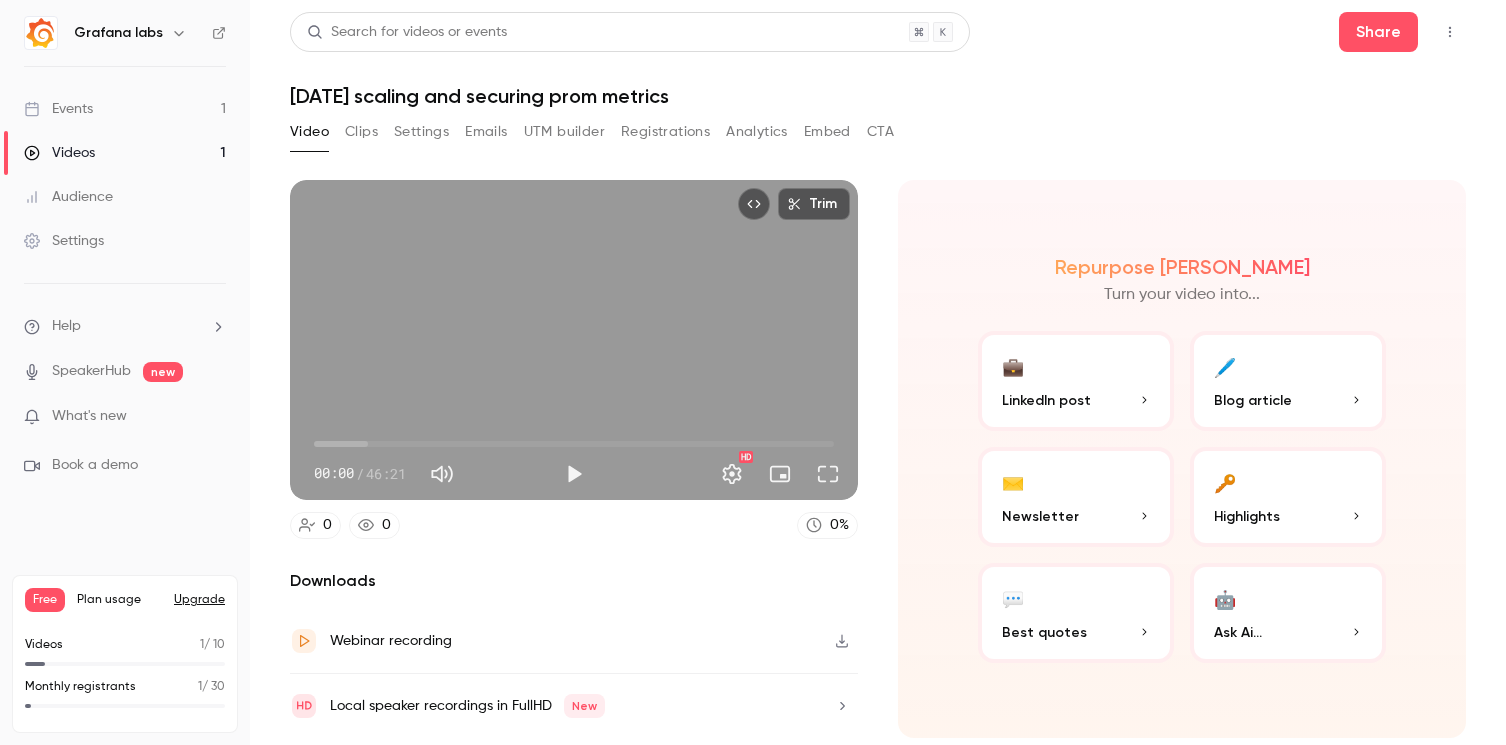 click on "Ask Ai..." at bounding box center (1288, 632) 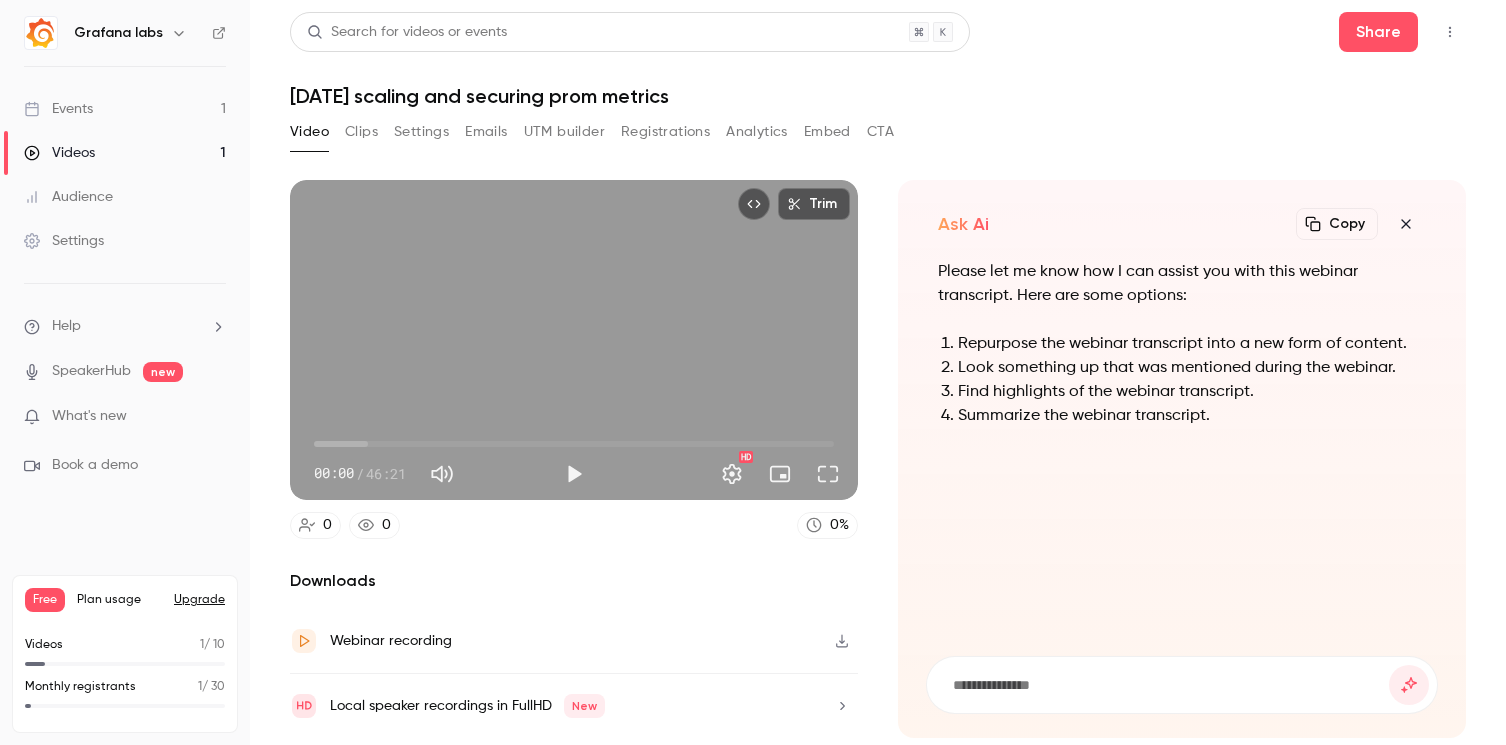 click at bounding box center (1170, 685) 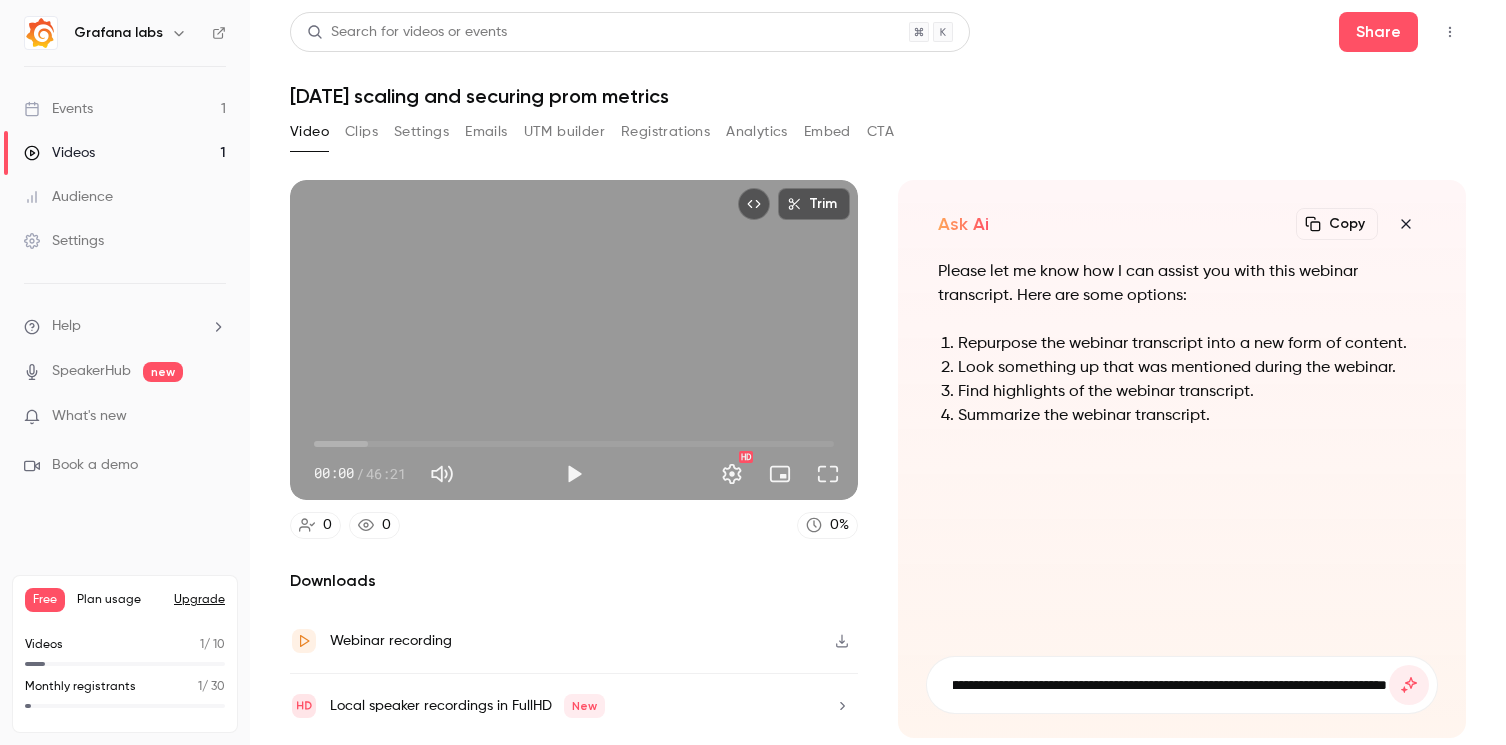 scroll, scrollTop: 0, scrollLeft: 283, axis: horizontal 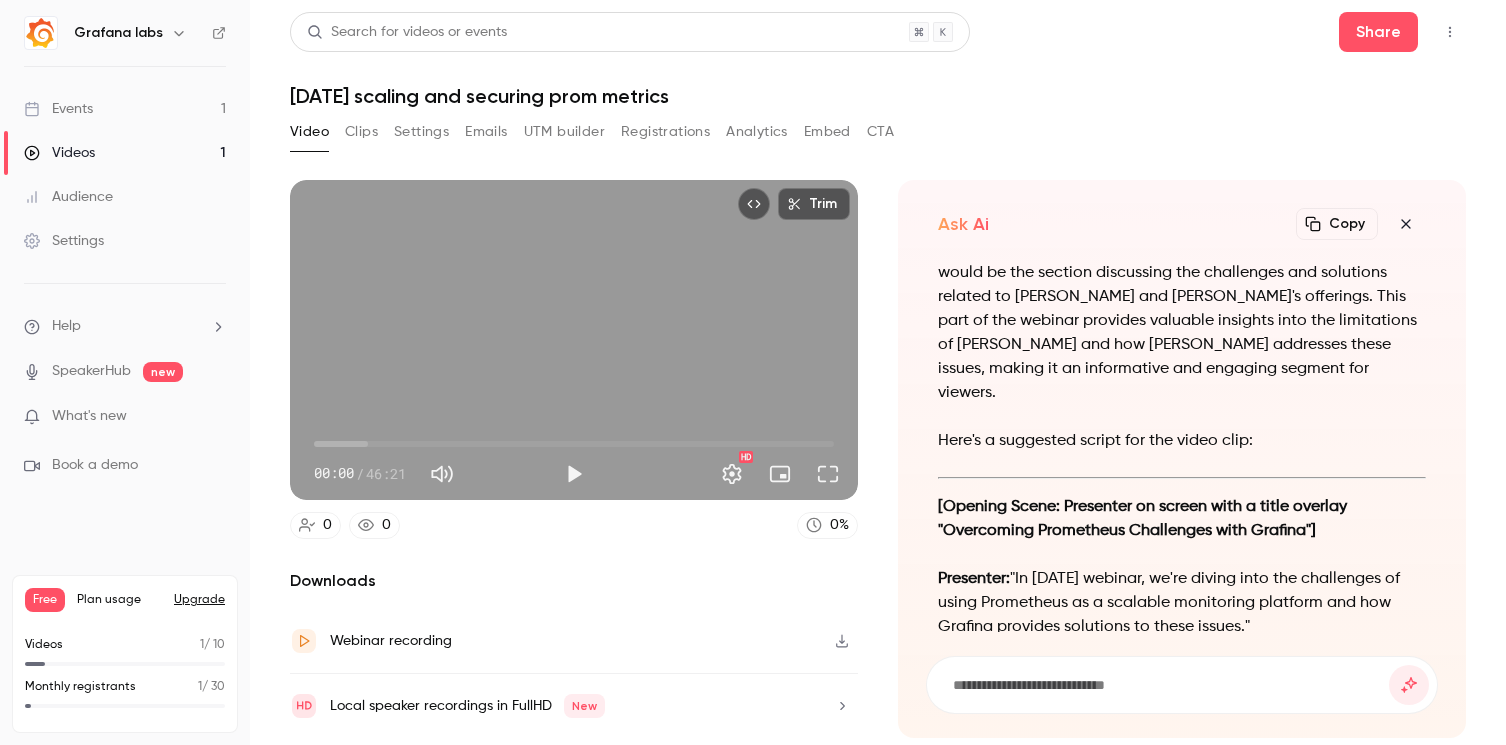 click on "Clips" at bounding box center (361, 132) 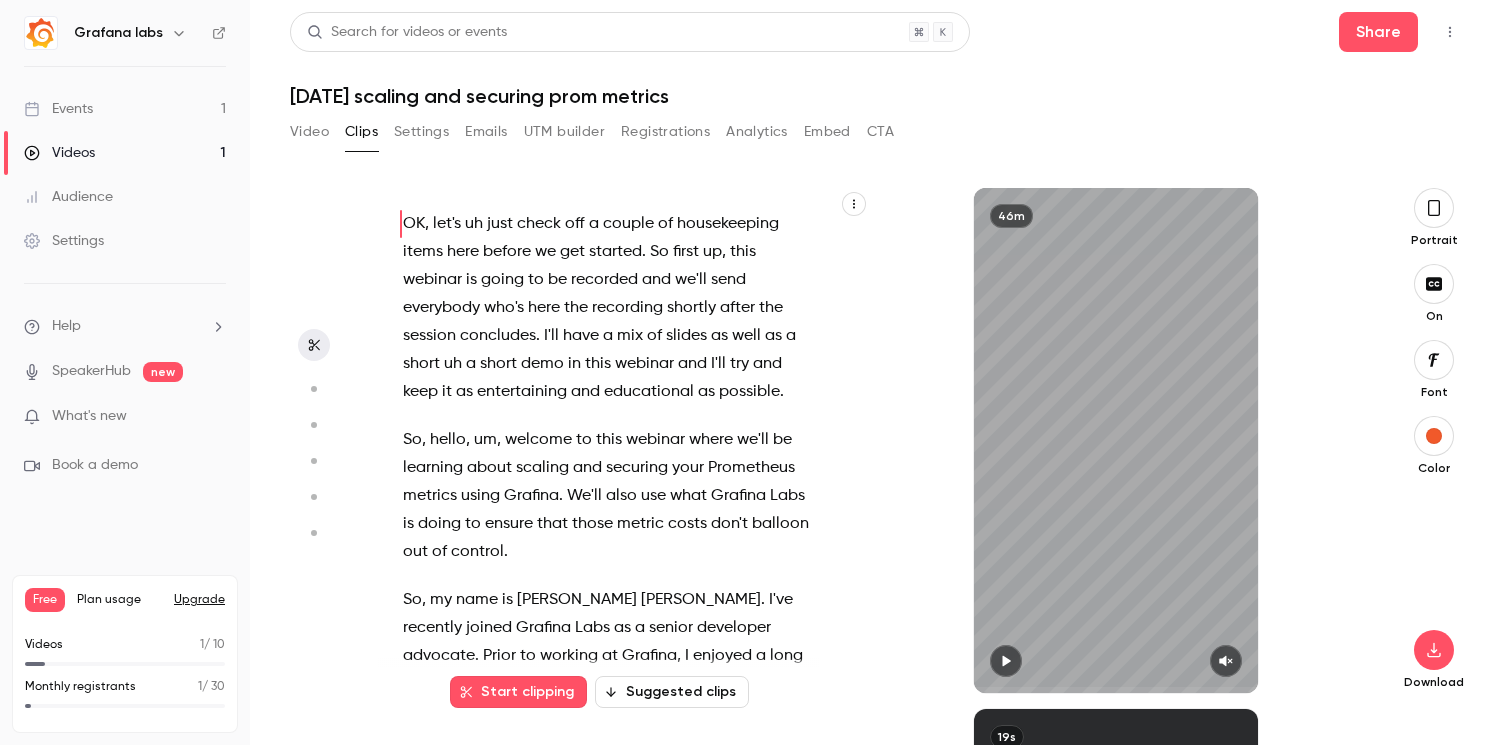 click on "Video" at bounding box center (309, 132) 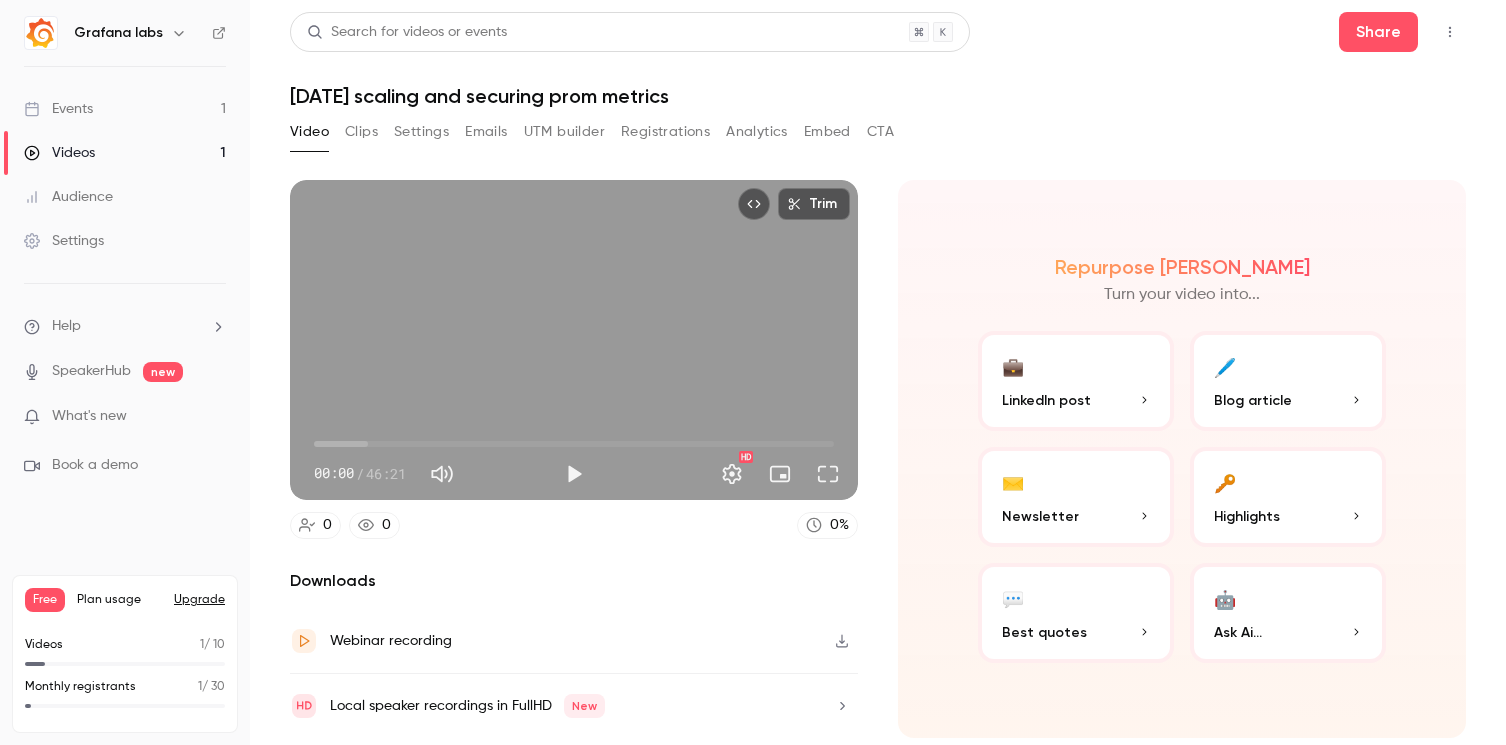 click on "Clips" at bounding box center [361, 132] 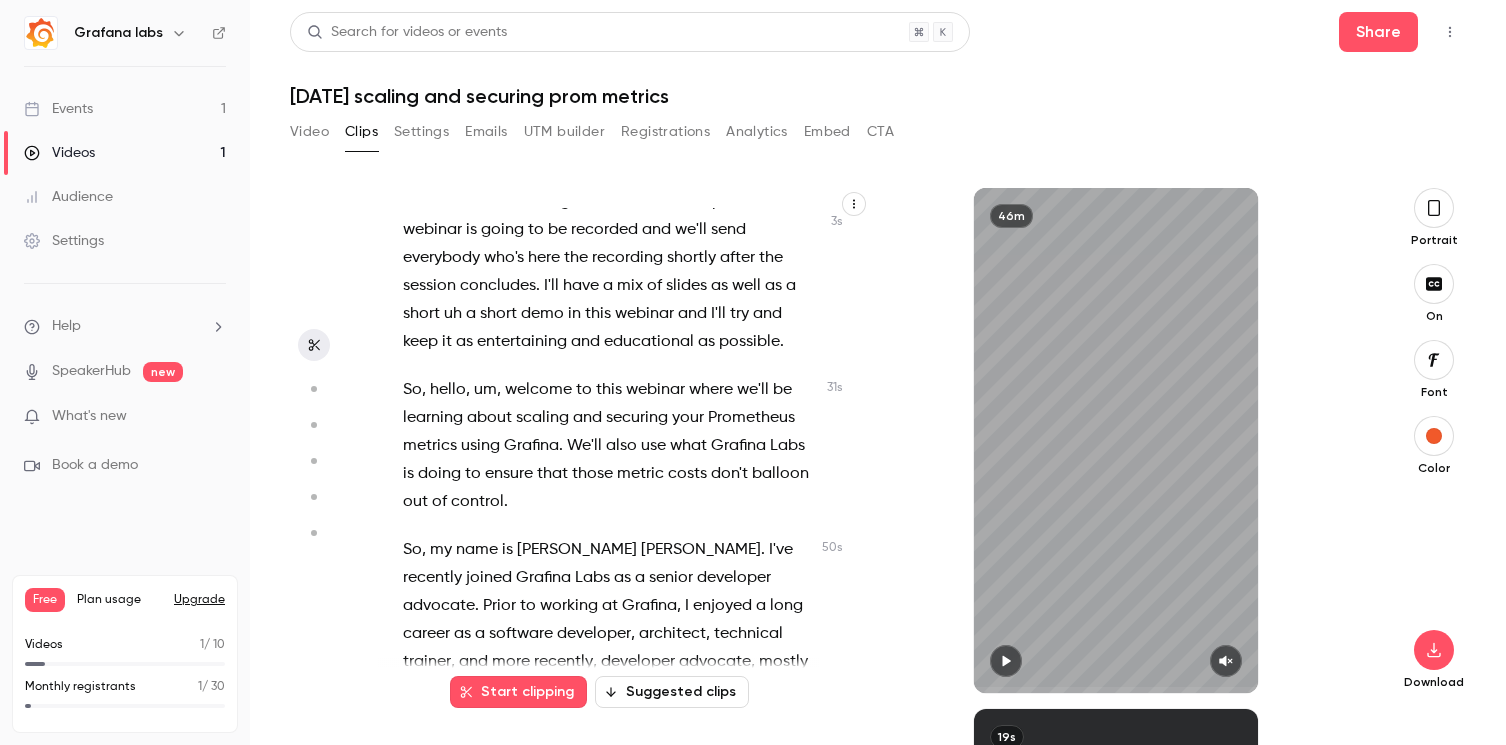 scroll, scrollTop: 0, scrollLeft: 0, axis: both 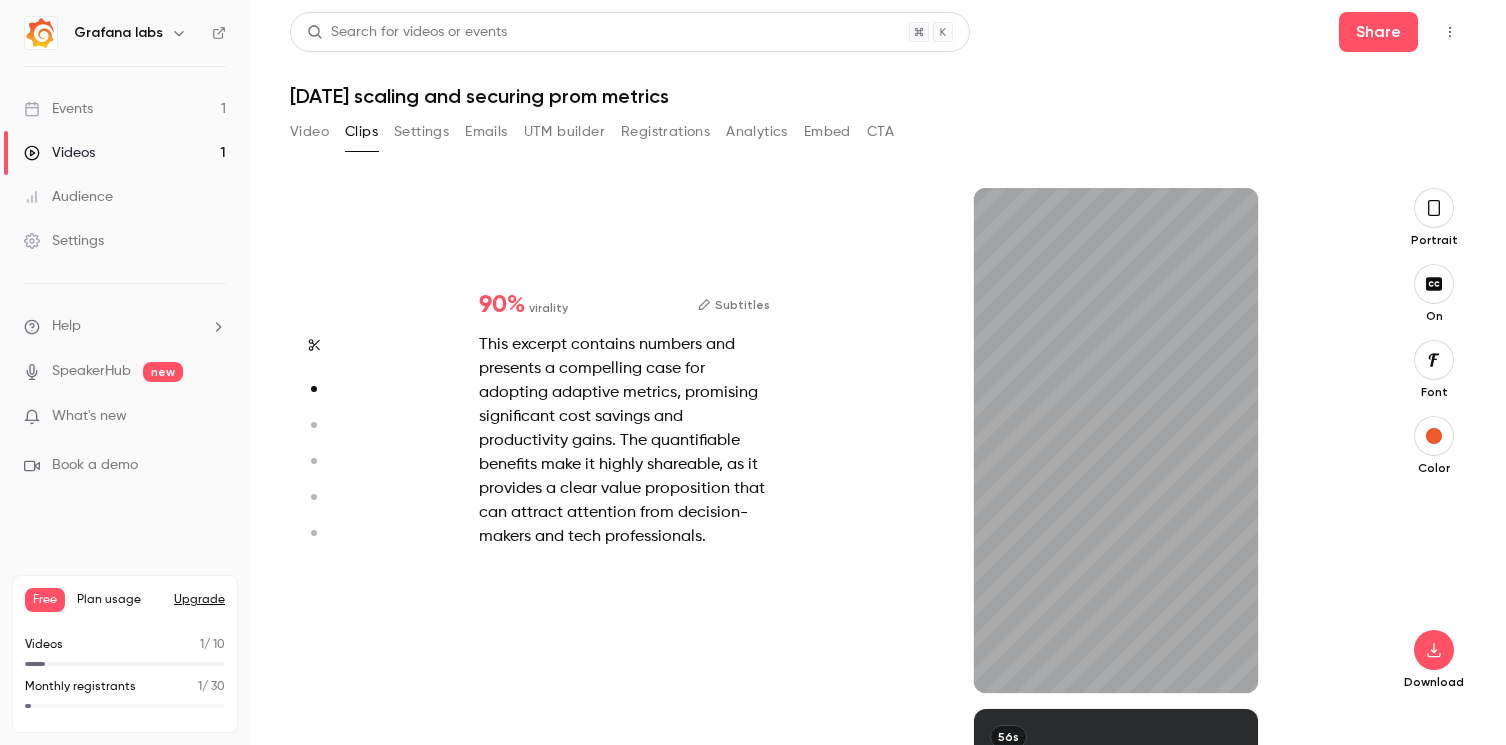 type on "*" 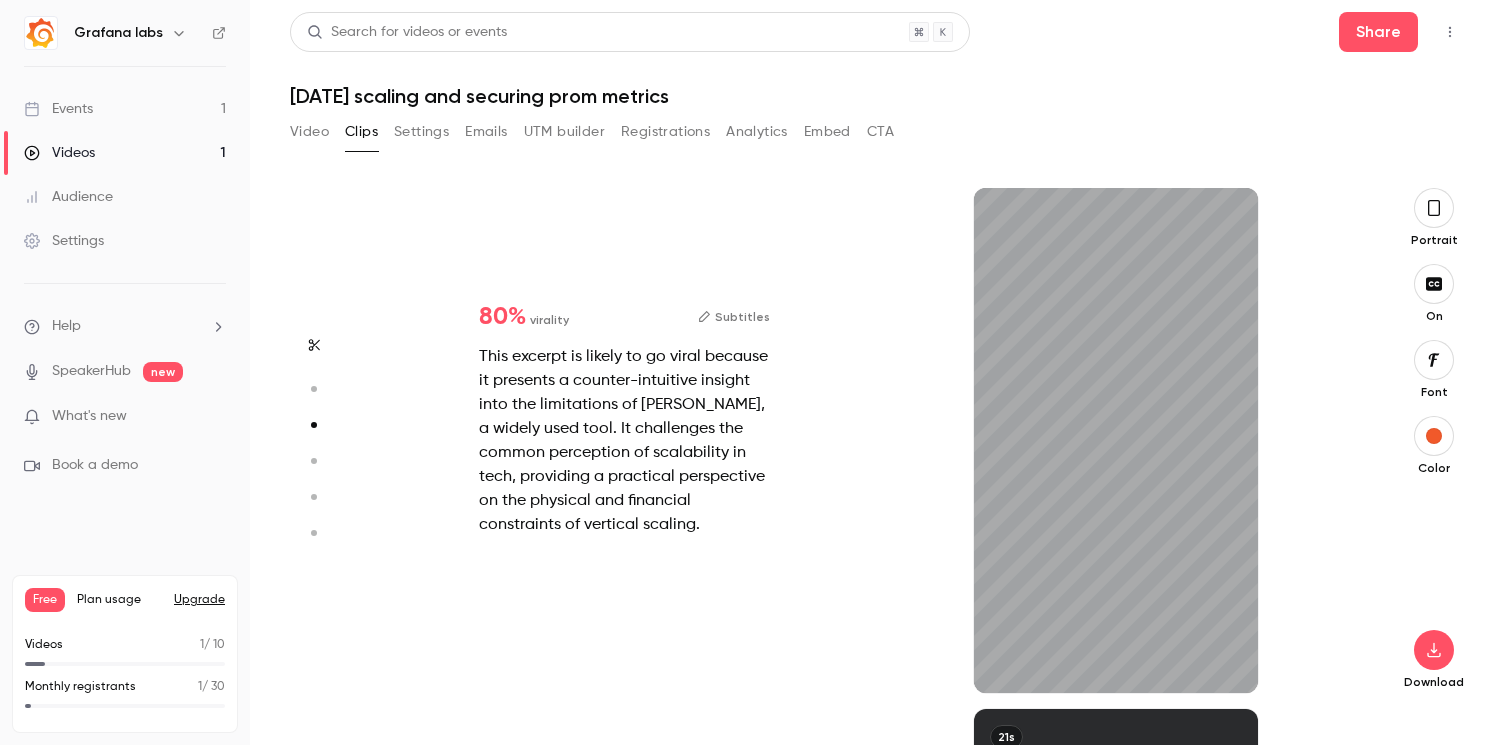 scroll, scrollTop: 1042, scrollLeft: 0, axis: vertical 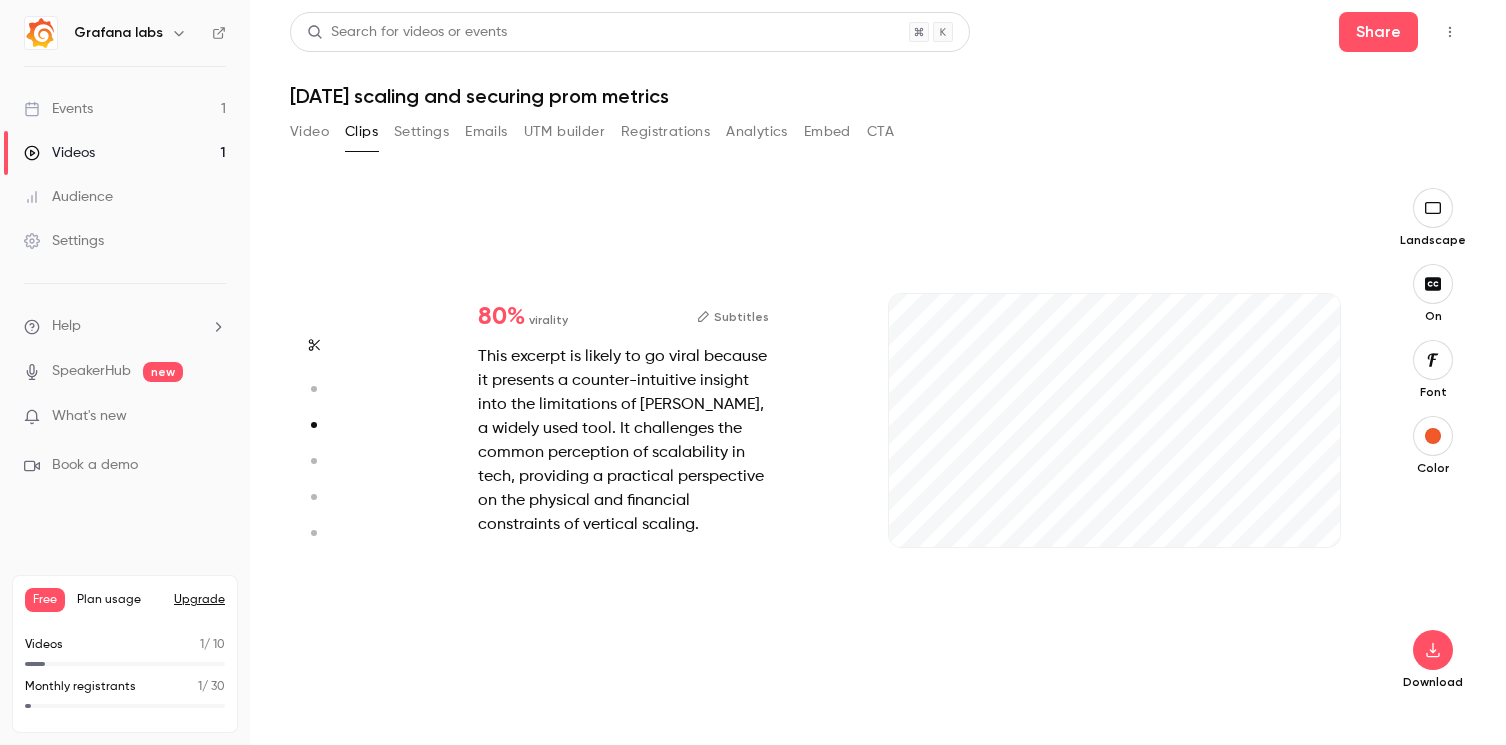 click at bounding box center [1433, 208] 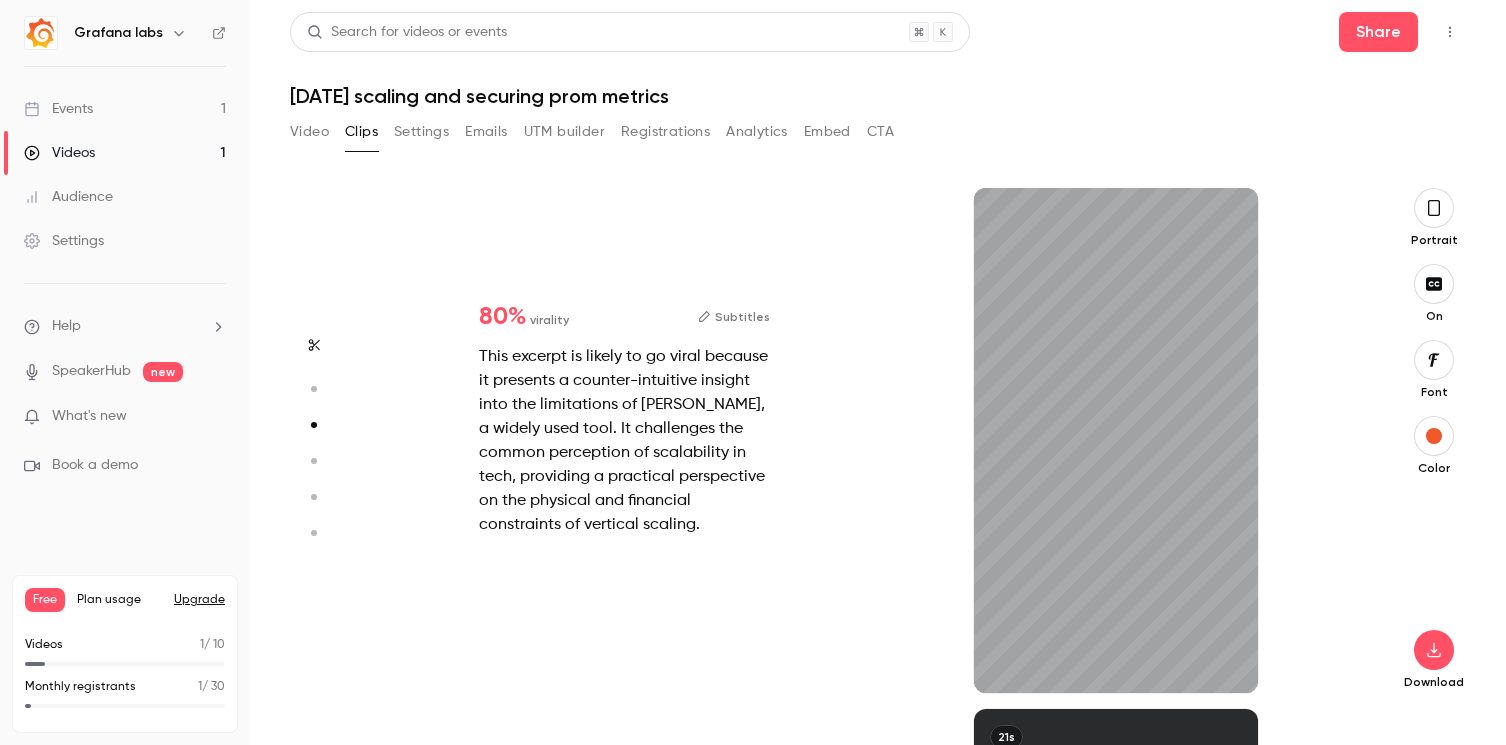 click at bounding box center [1434, 208] 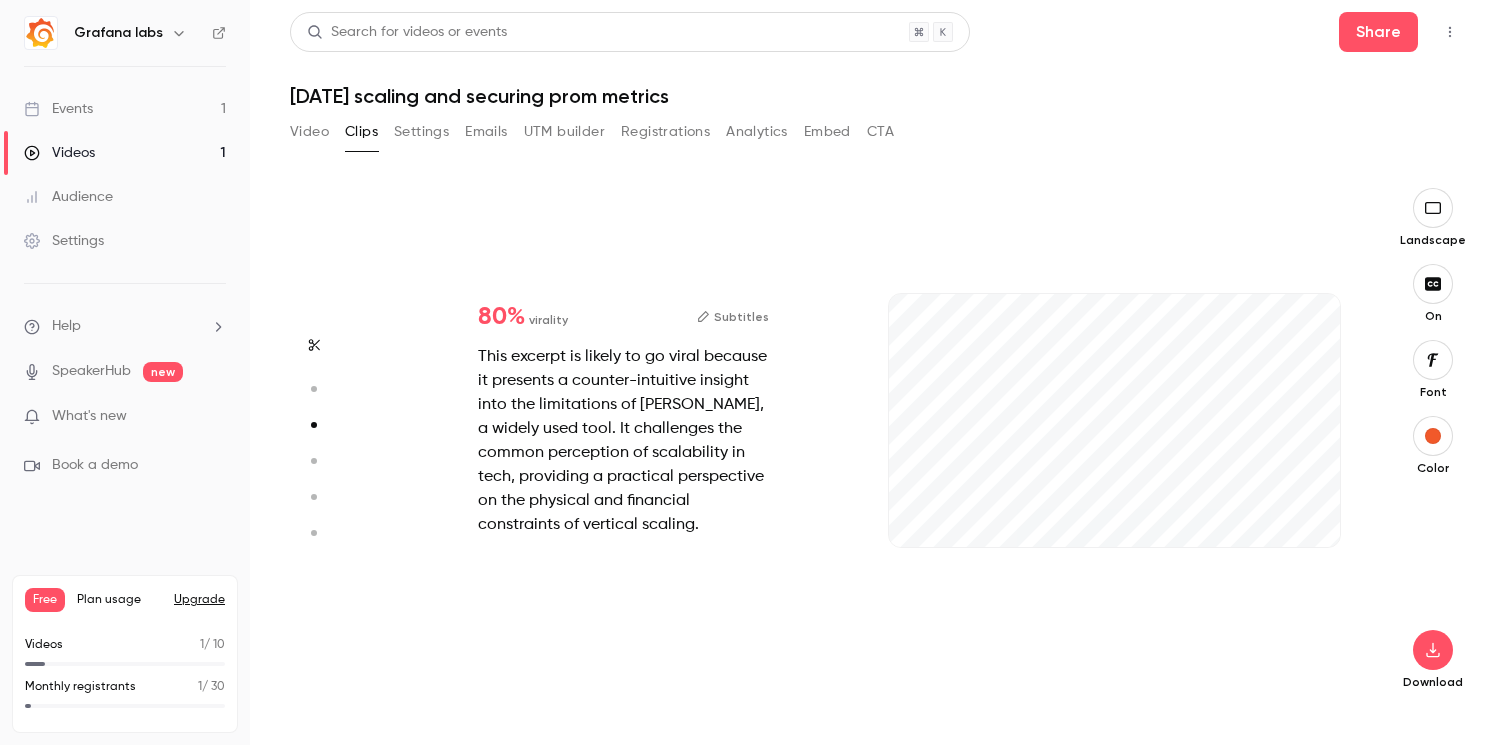 click at bounding box center [1433, 208] 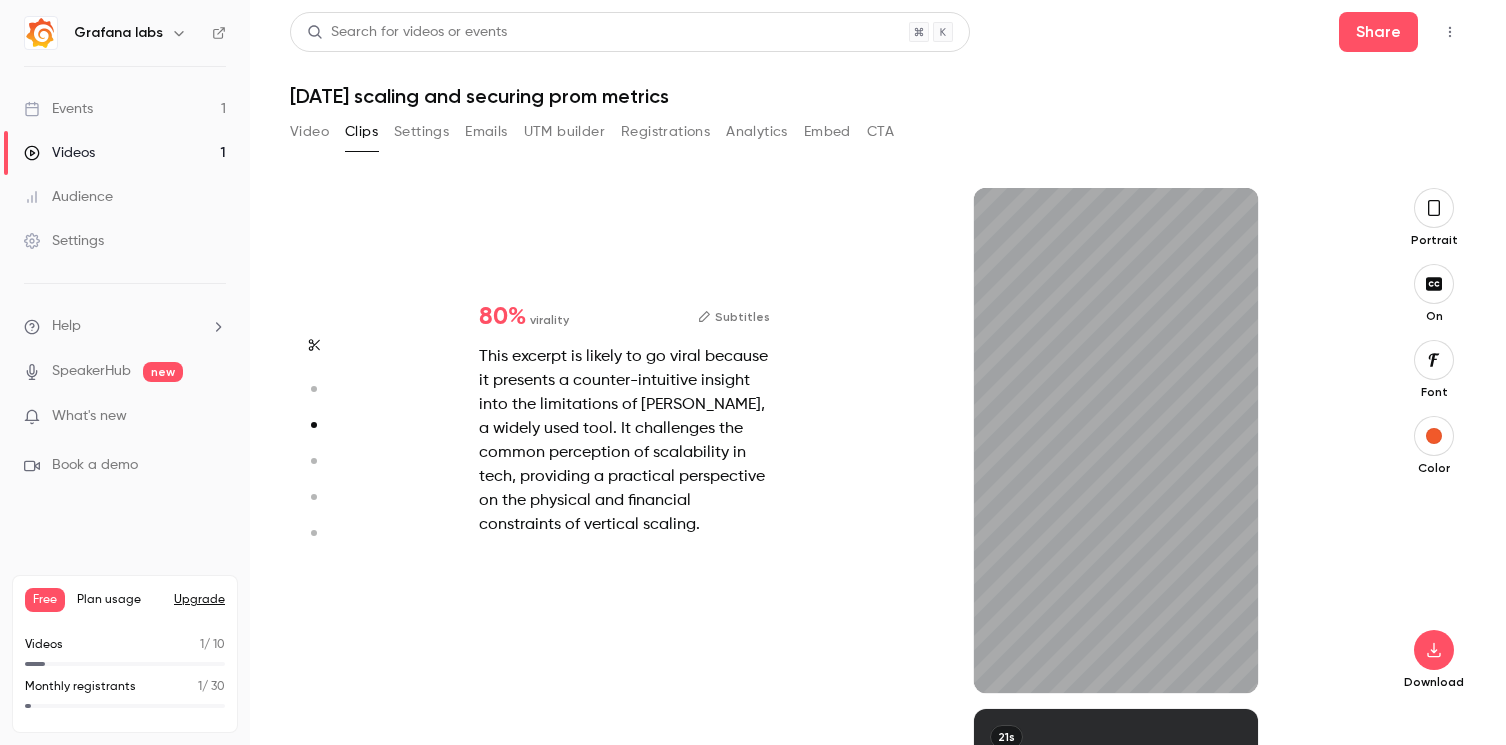 click at bounding box center [1434, 208] 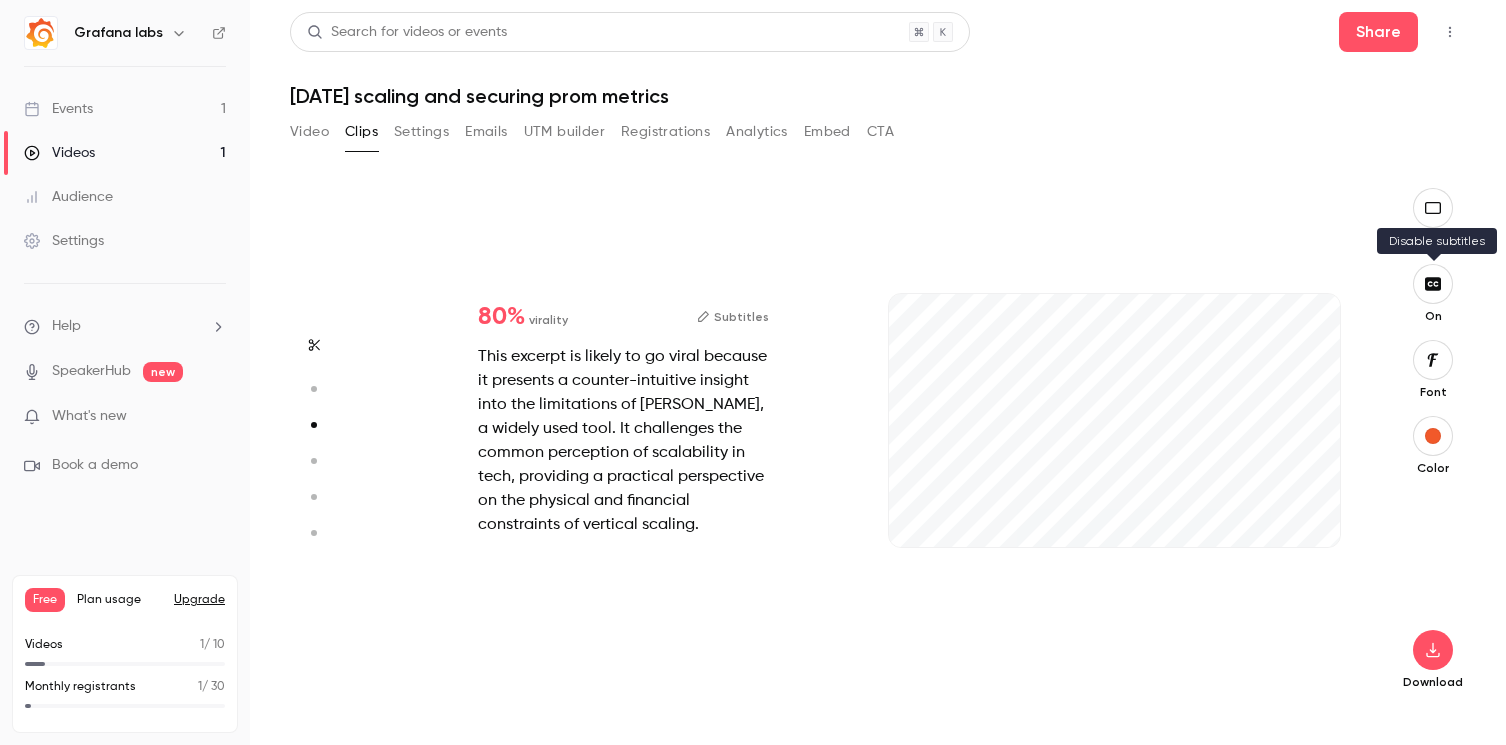 click 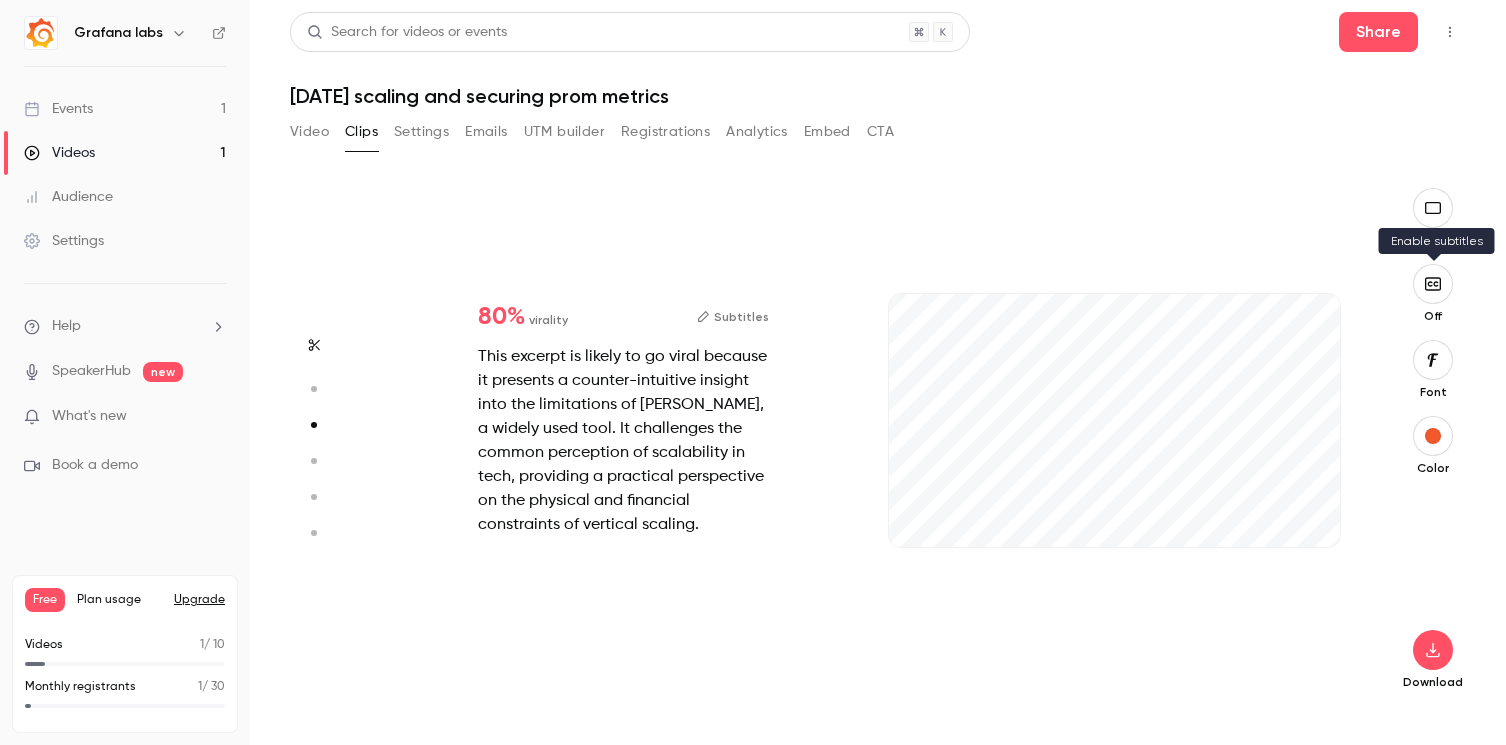 click 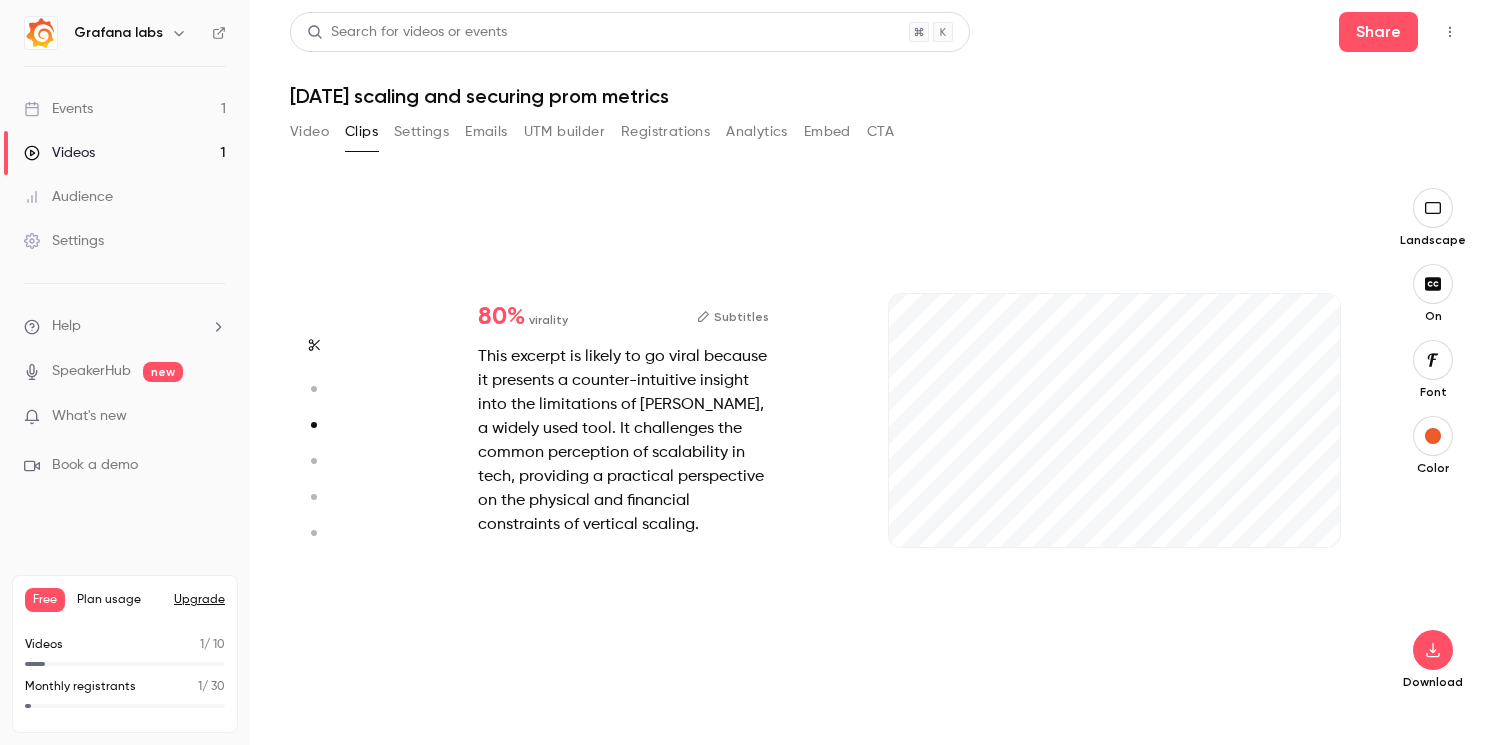 click on "Color" at bounding box center [1433, 468] 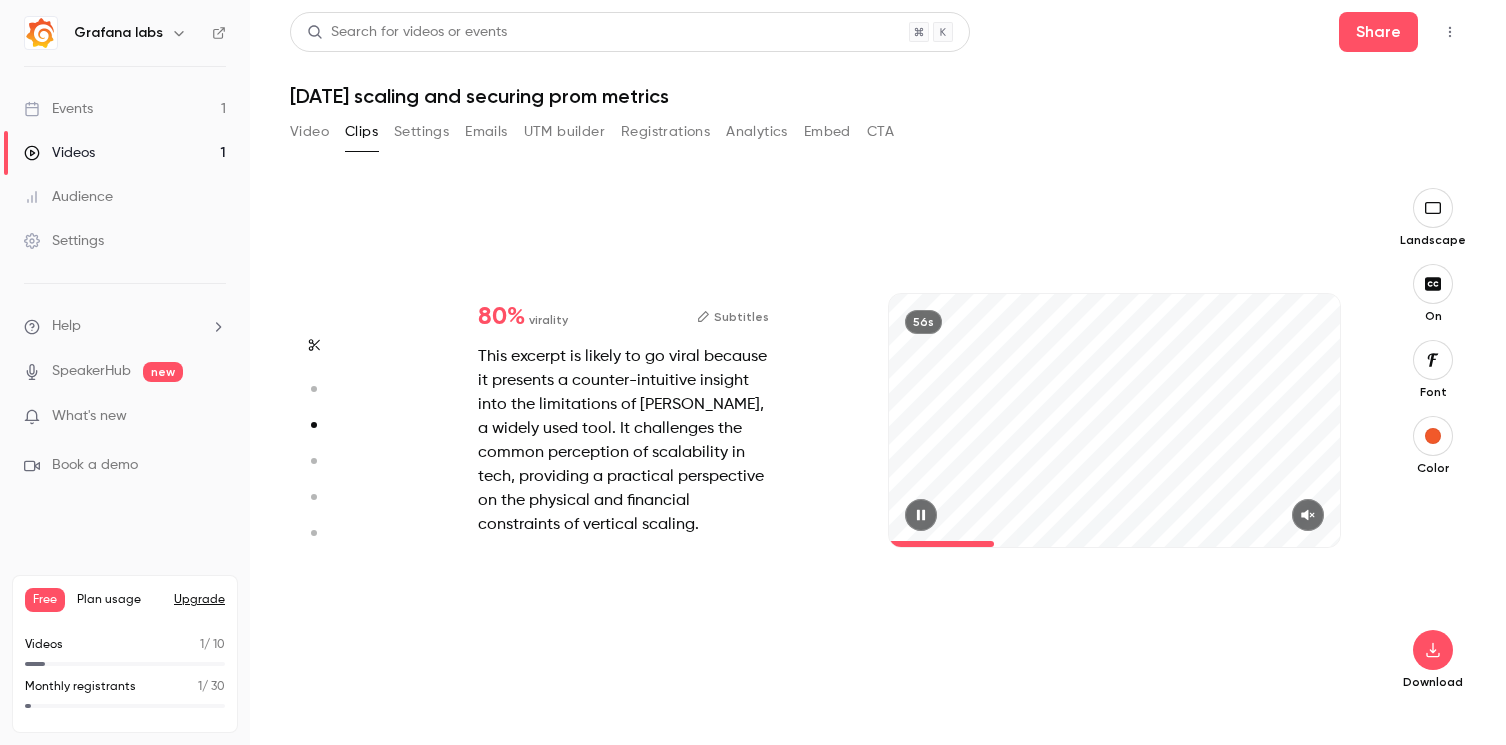type on "*" 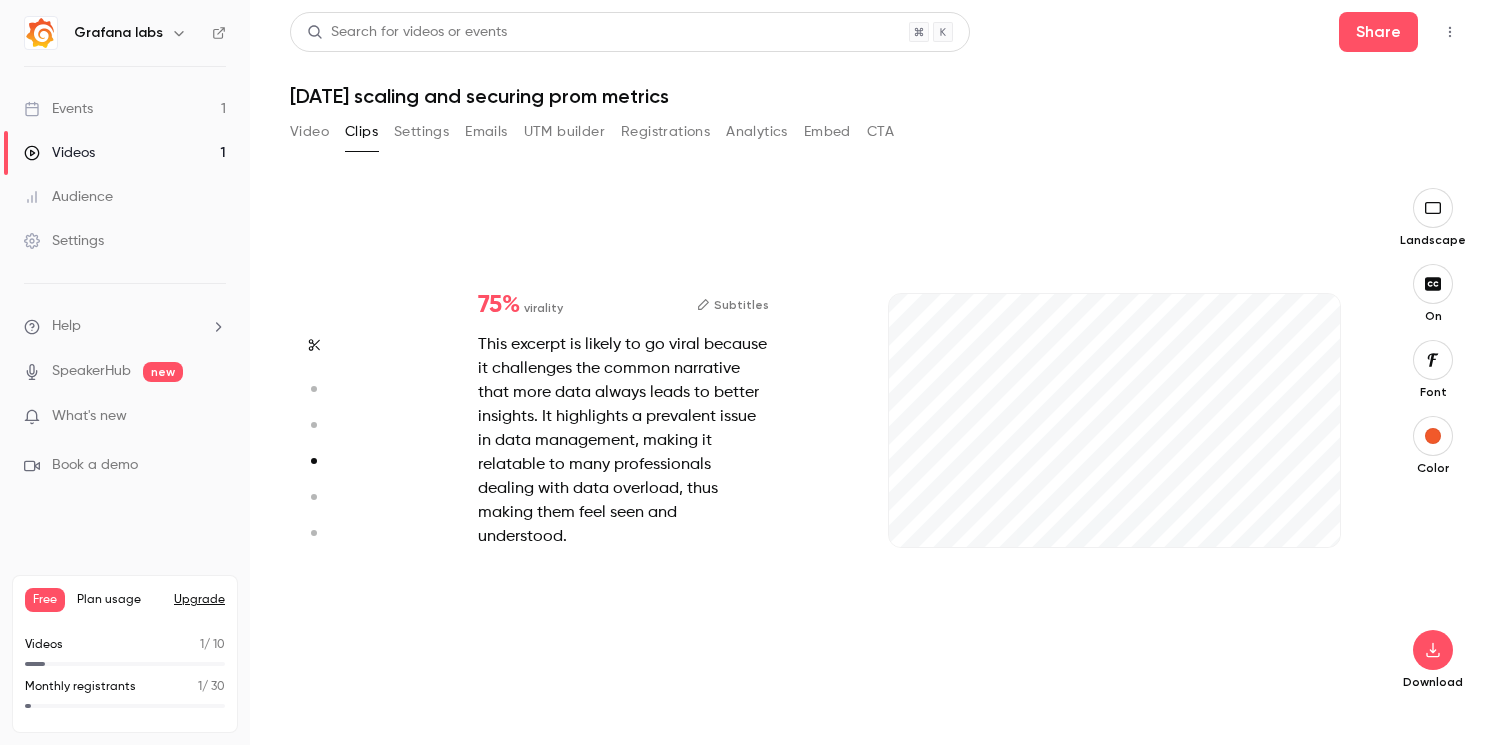 type on "*" 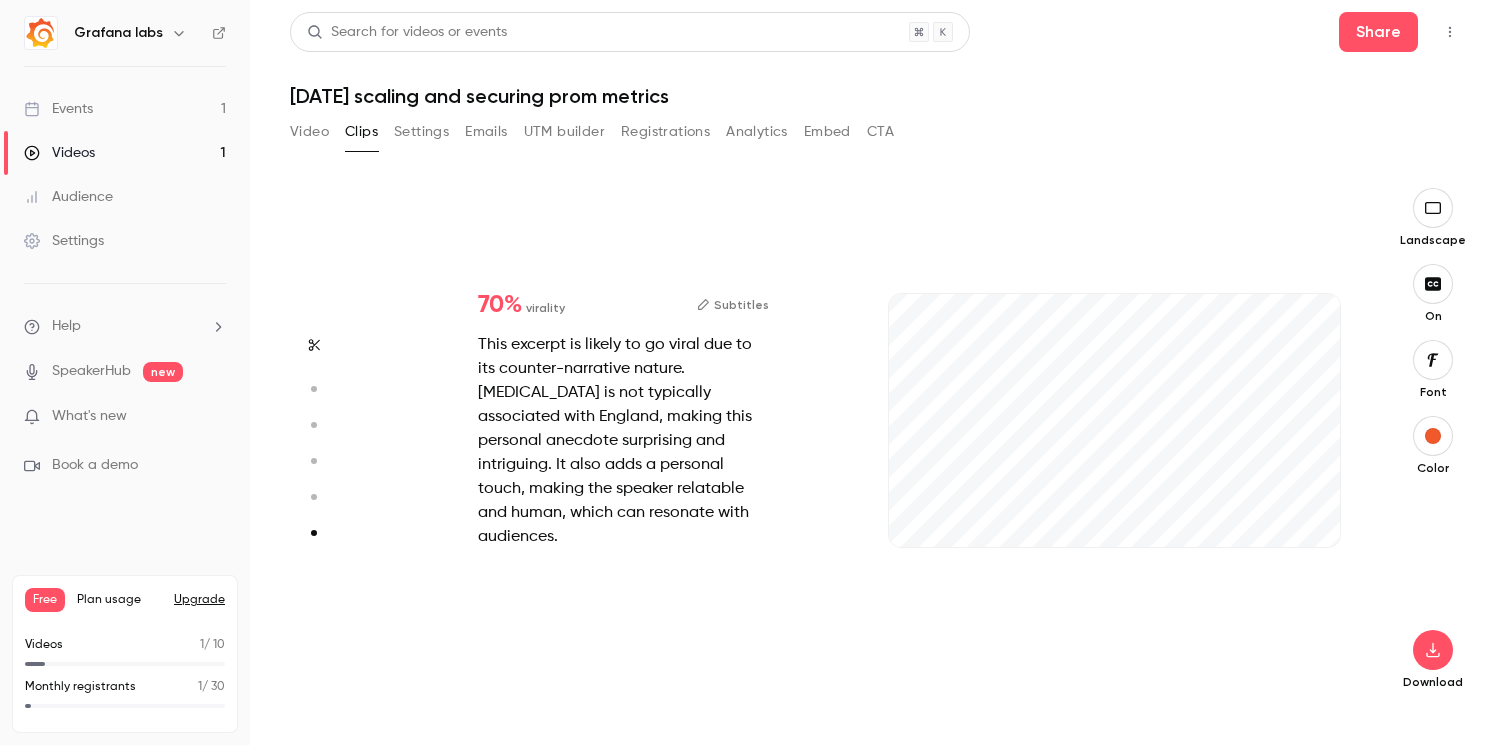 type on "*" 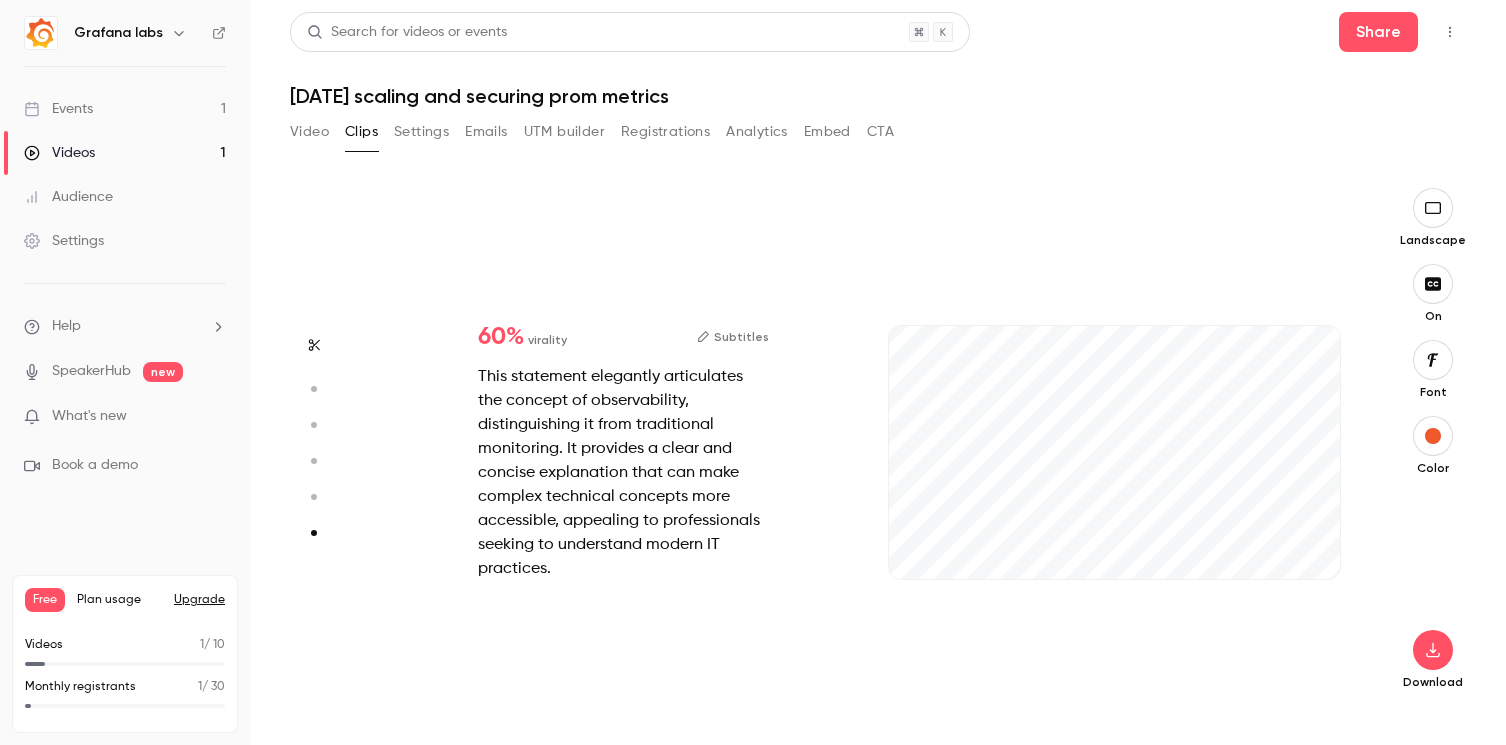 scroll, scrollTop: 2573, scrollLeft: 0, axis: vertical 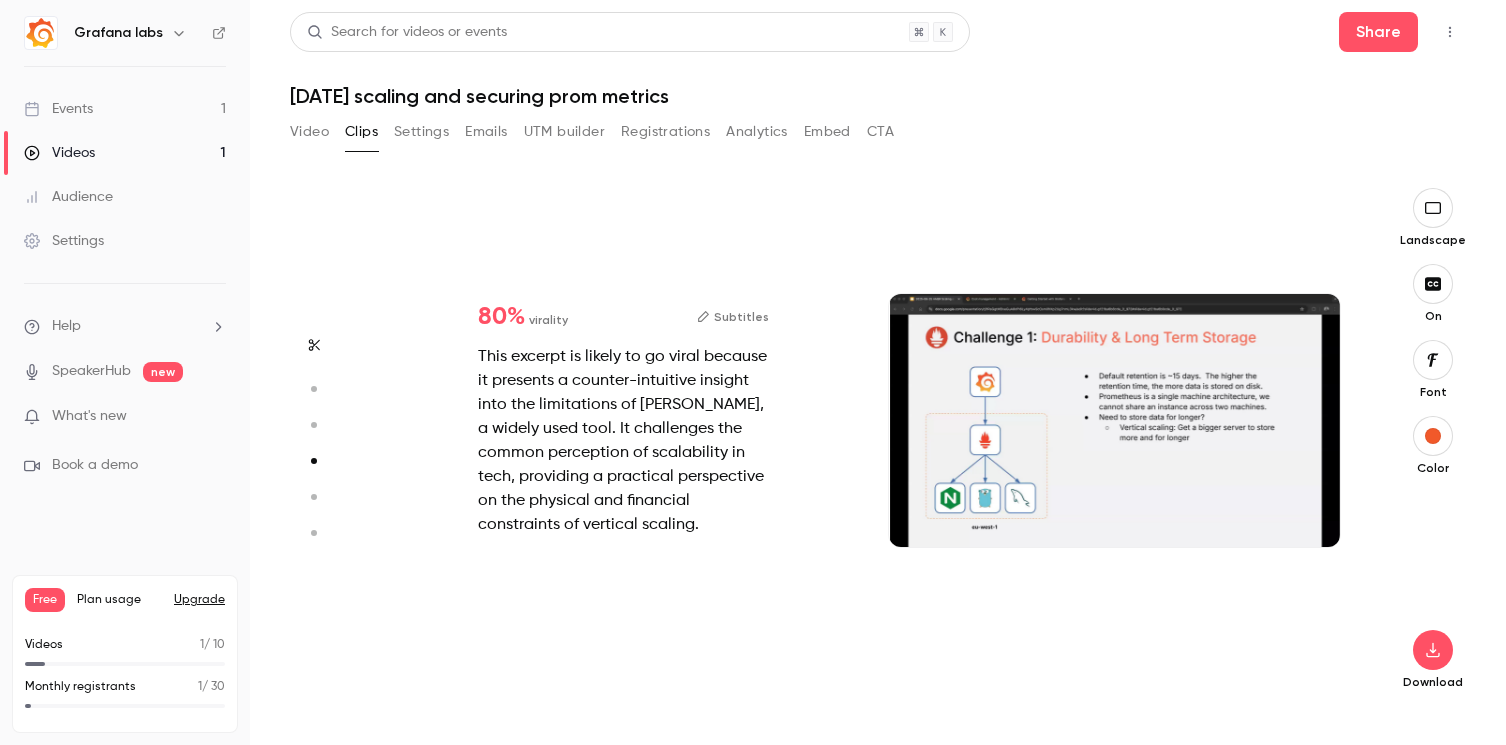 type on "*" 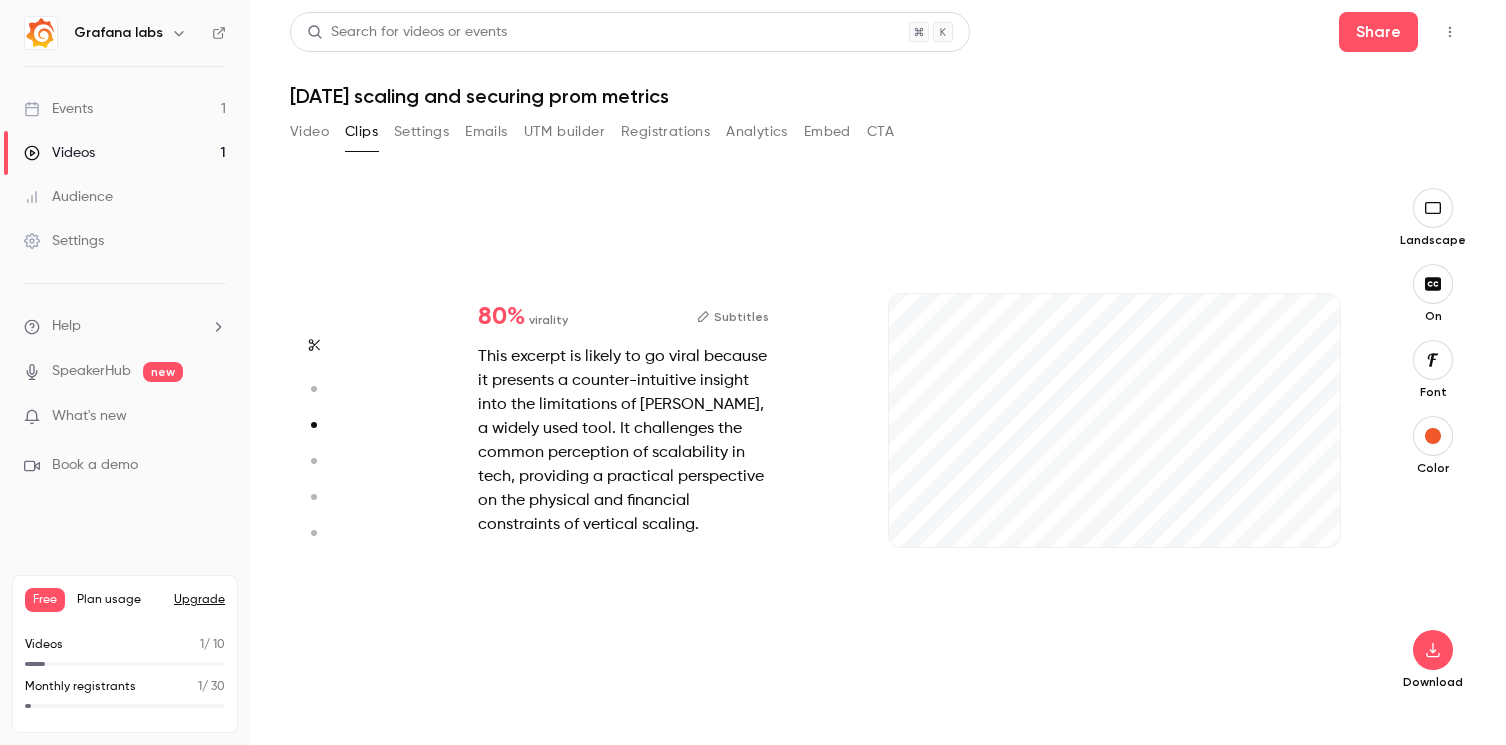 scroll, scrollTop: 1042, scrollLeft: 0, axis: vertical 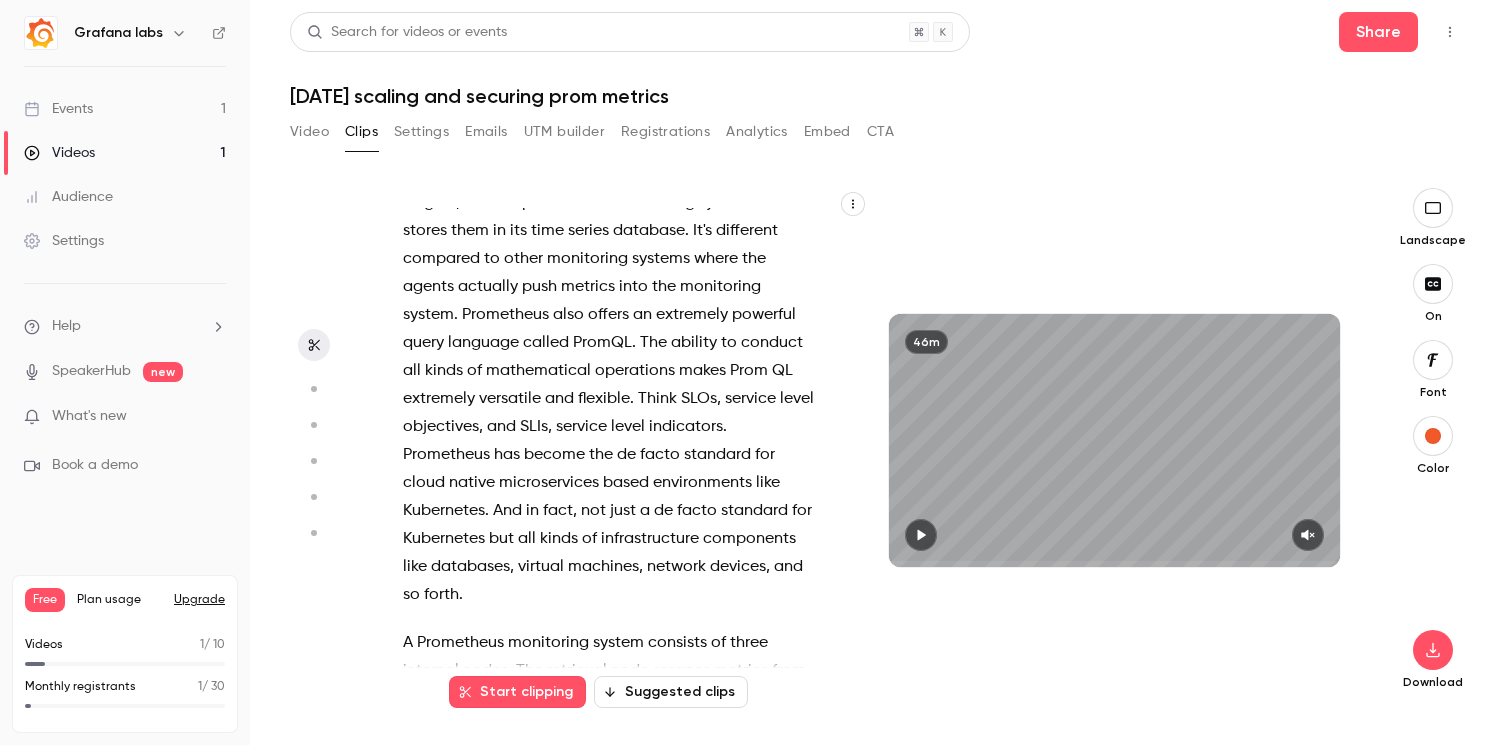 click on "Suggested clips" at bounding box center (671, 692) 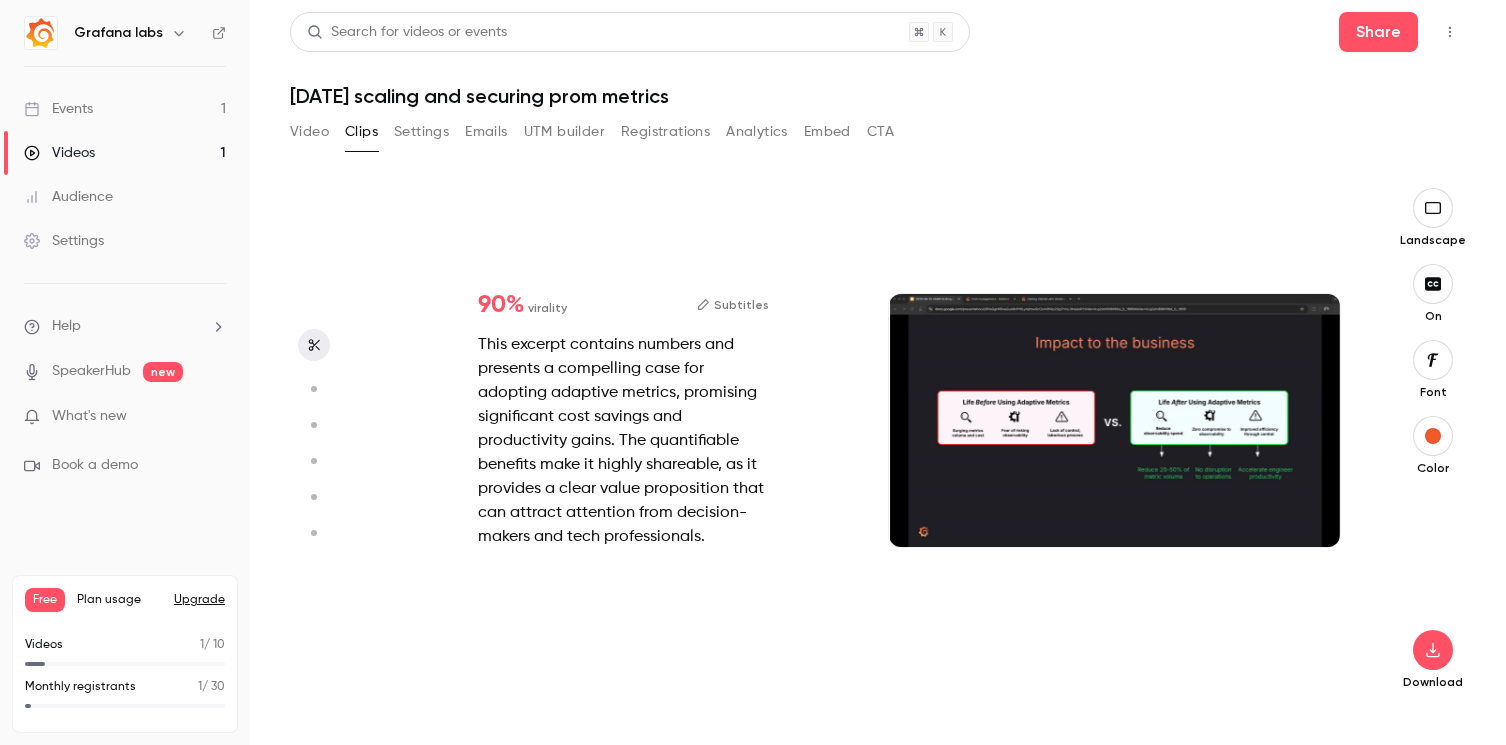 scroll, scrollTop: 0, scrollLeft: 0, axis: both 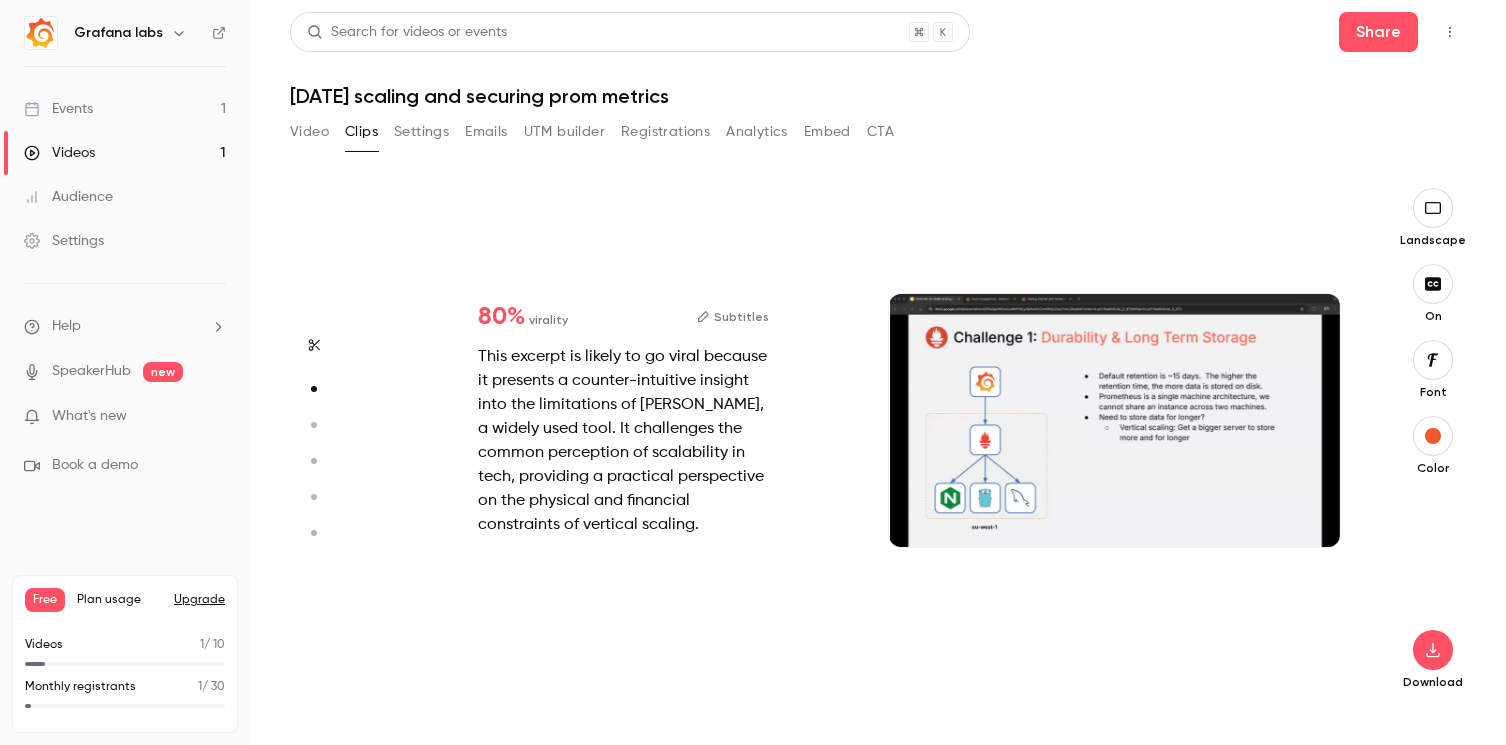 type on "*" 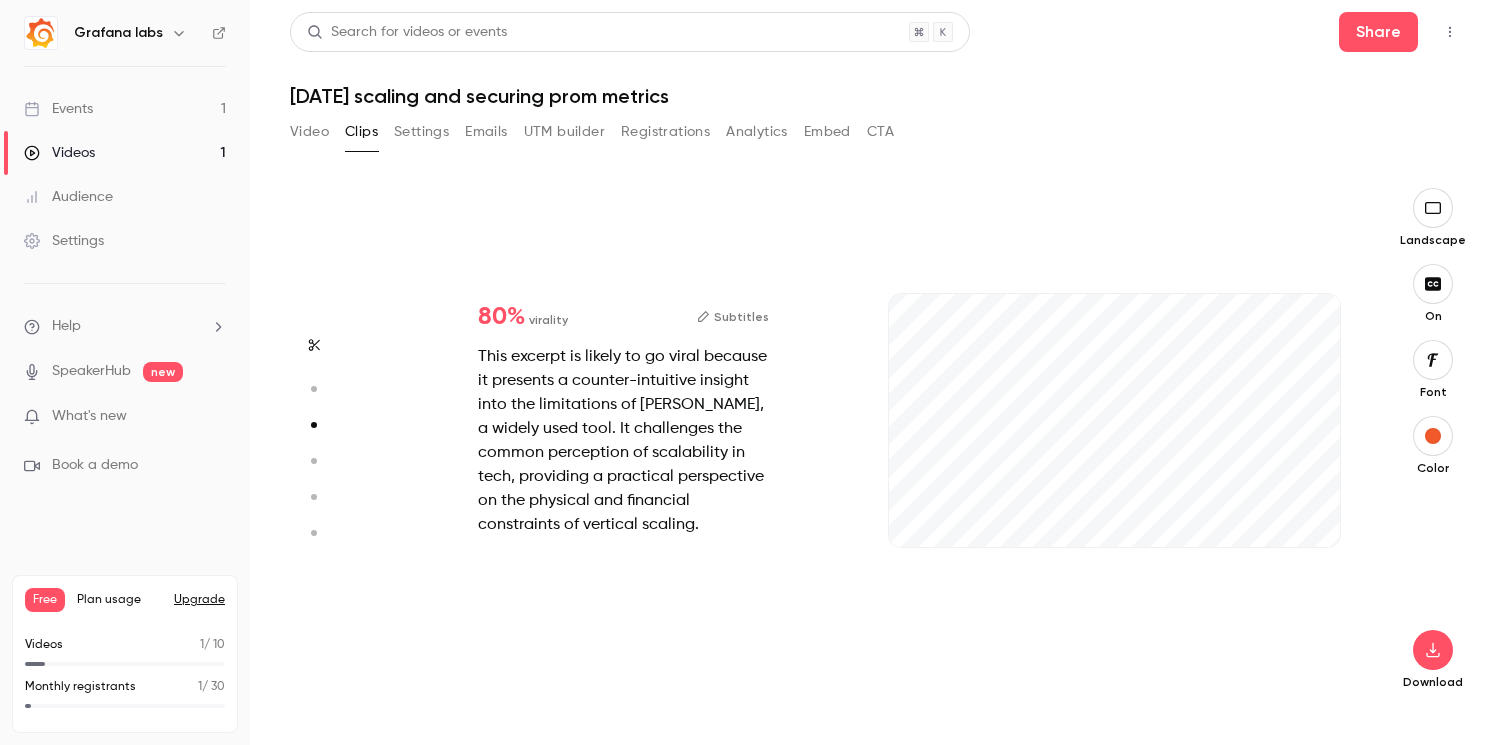 type on "*" 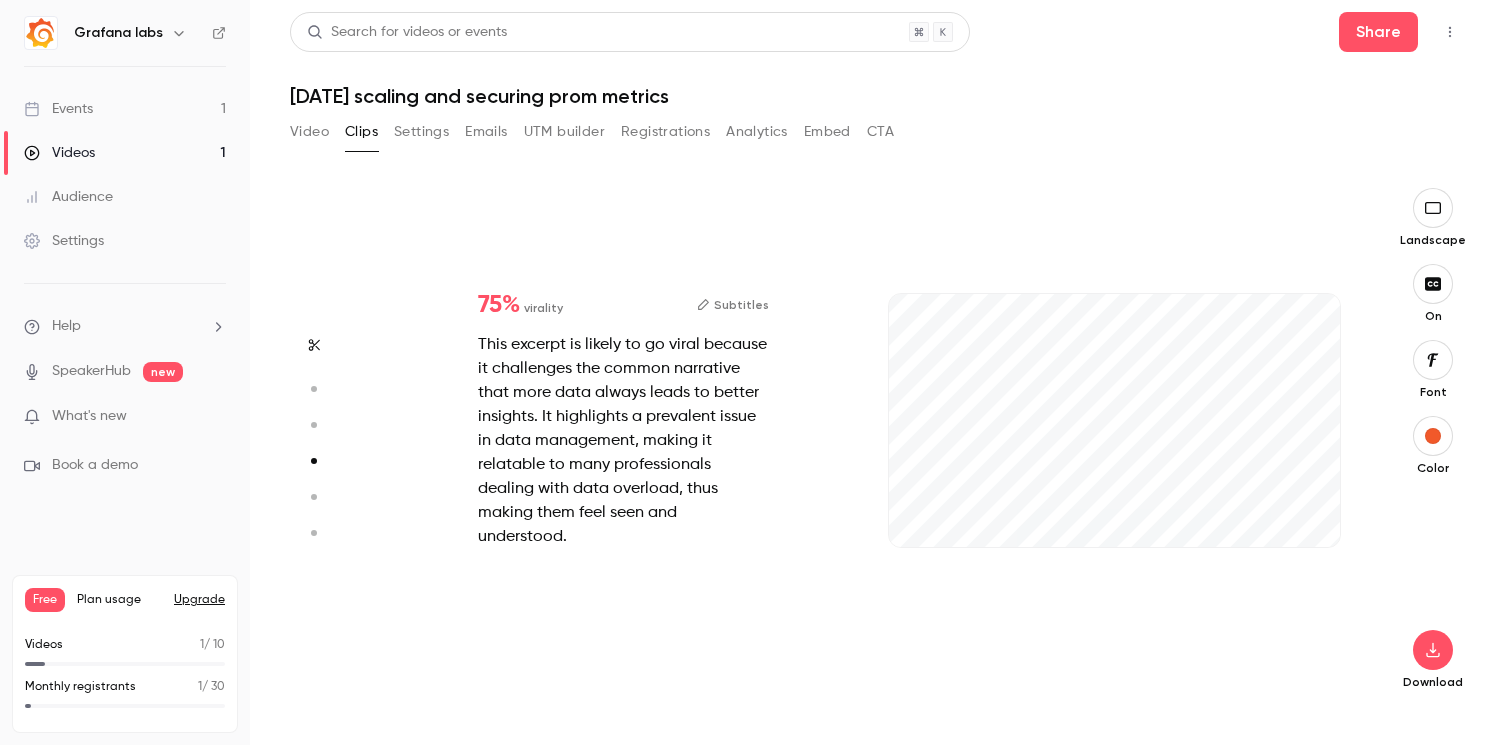 type on "*" 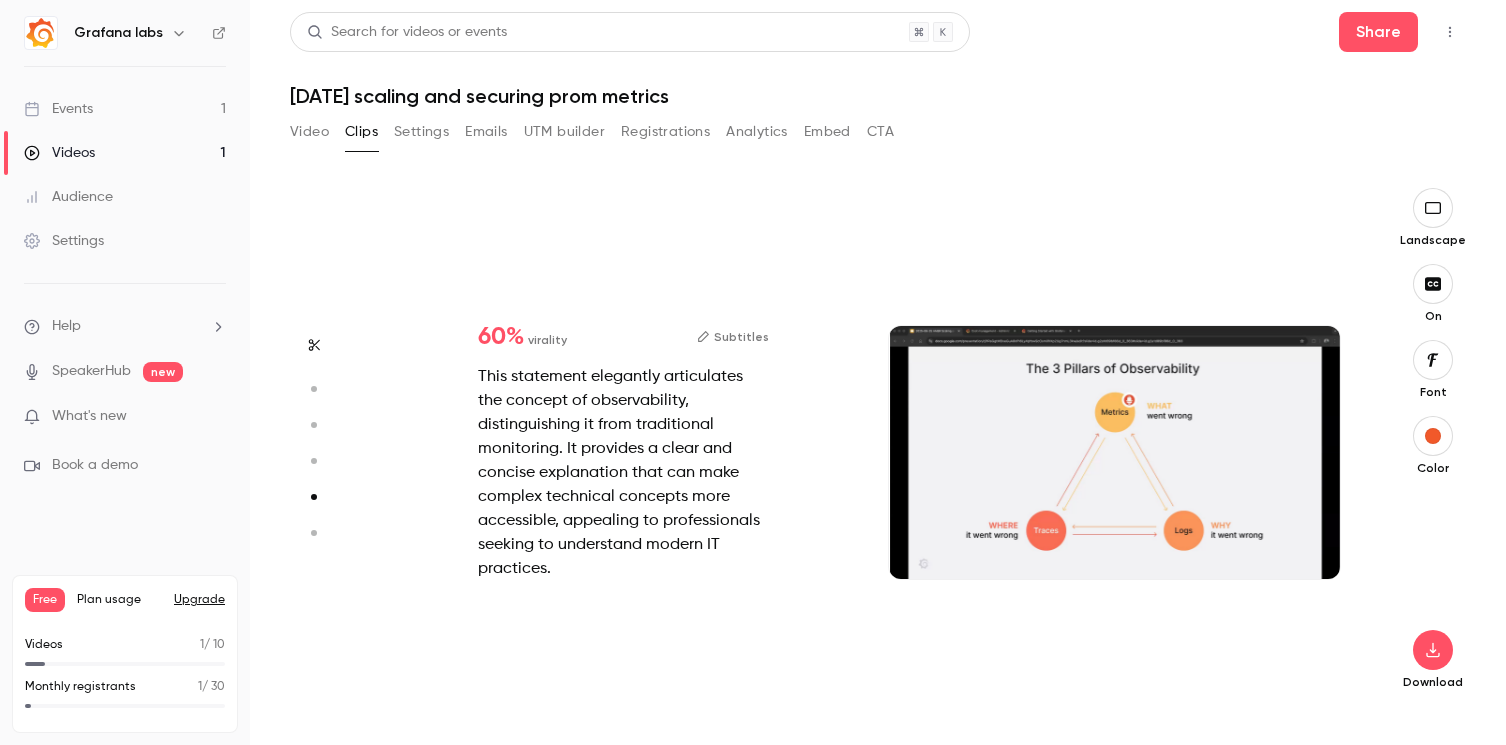 type on "*" 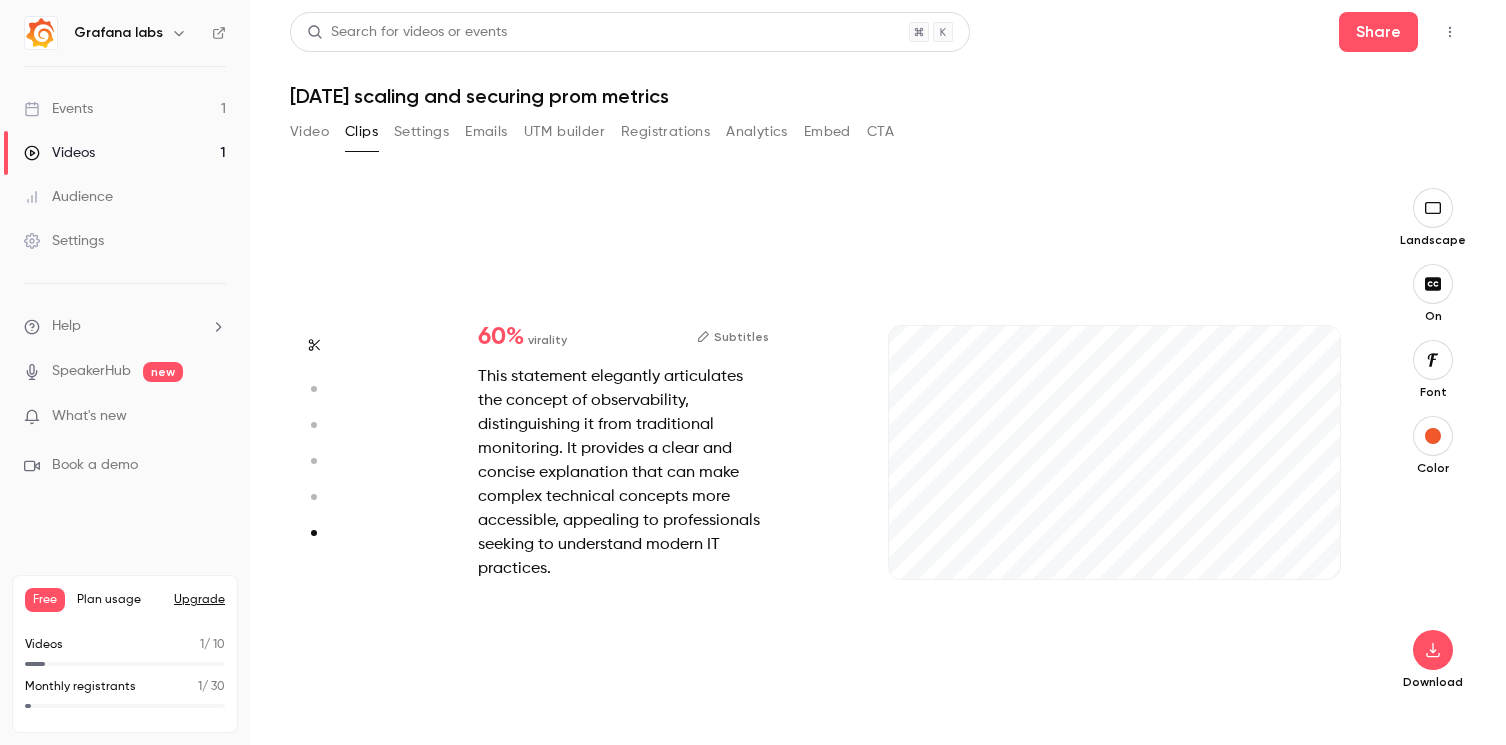 type on "*" 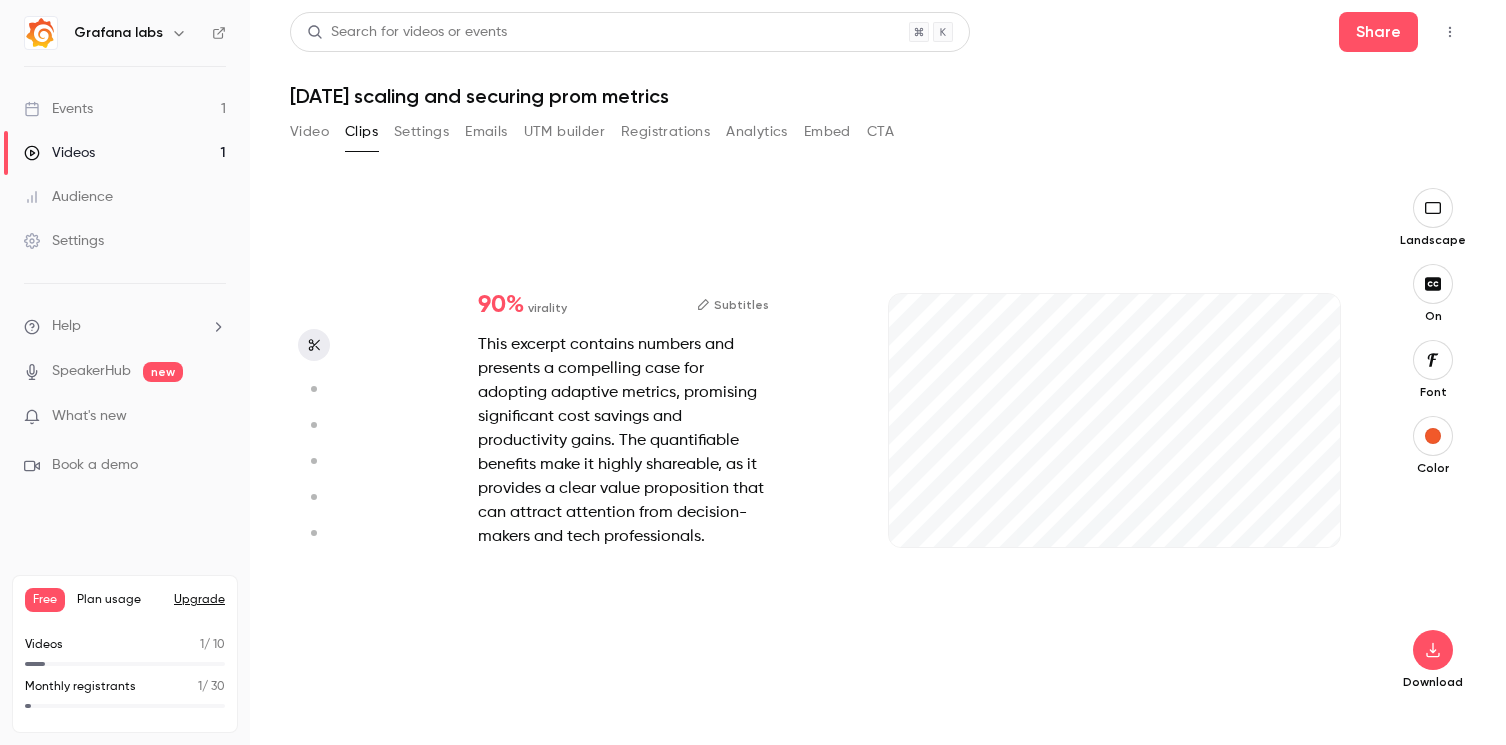 scroll, scrollTop: 0, scrollLeft: 0, axis: both 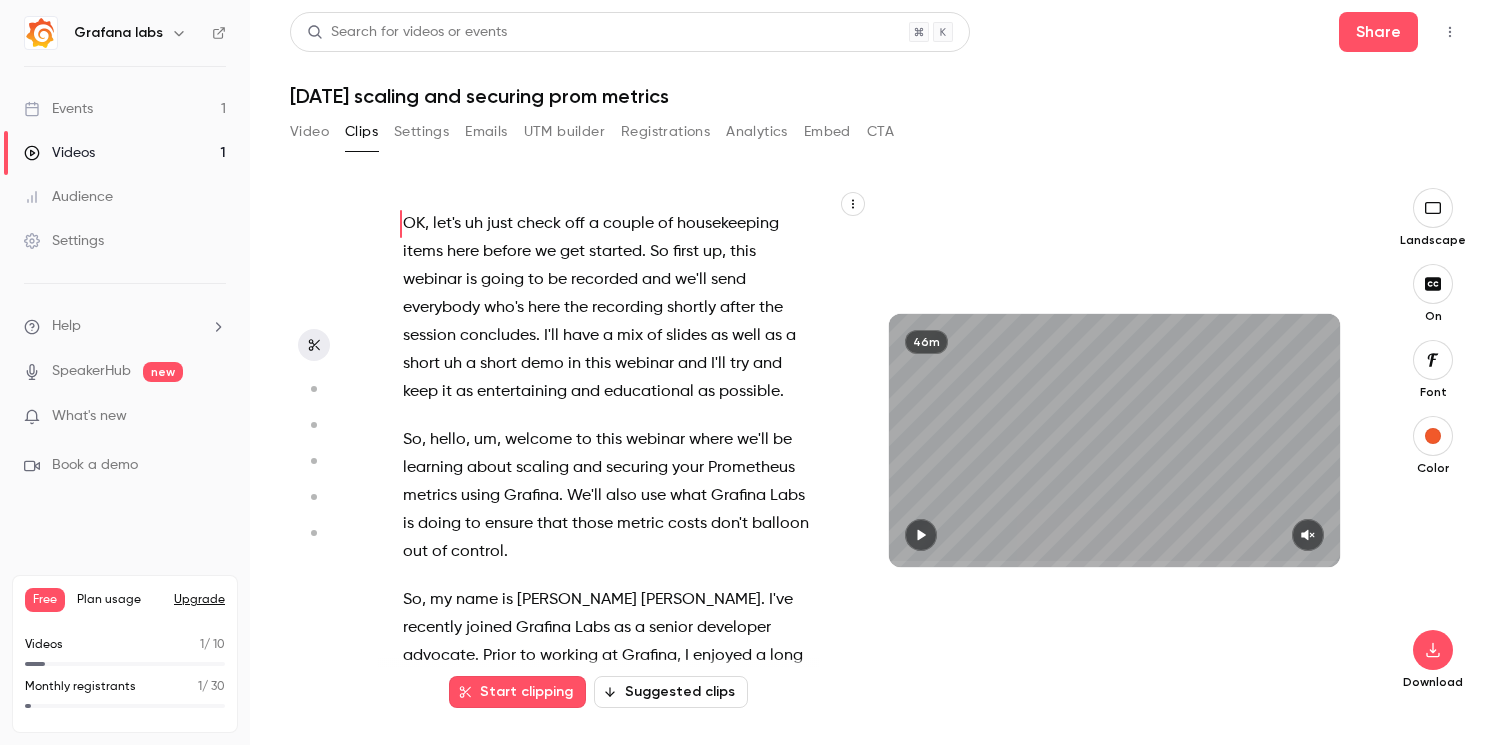 click on "Video Clips Settings Emails UTM builder Registrations Analytics Embed CTA" at bounding box center (592, 136) 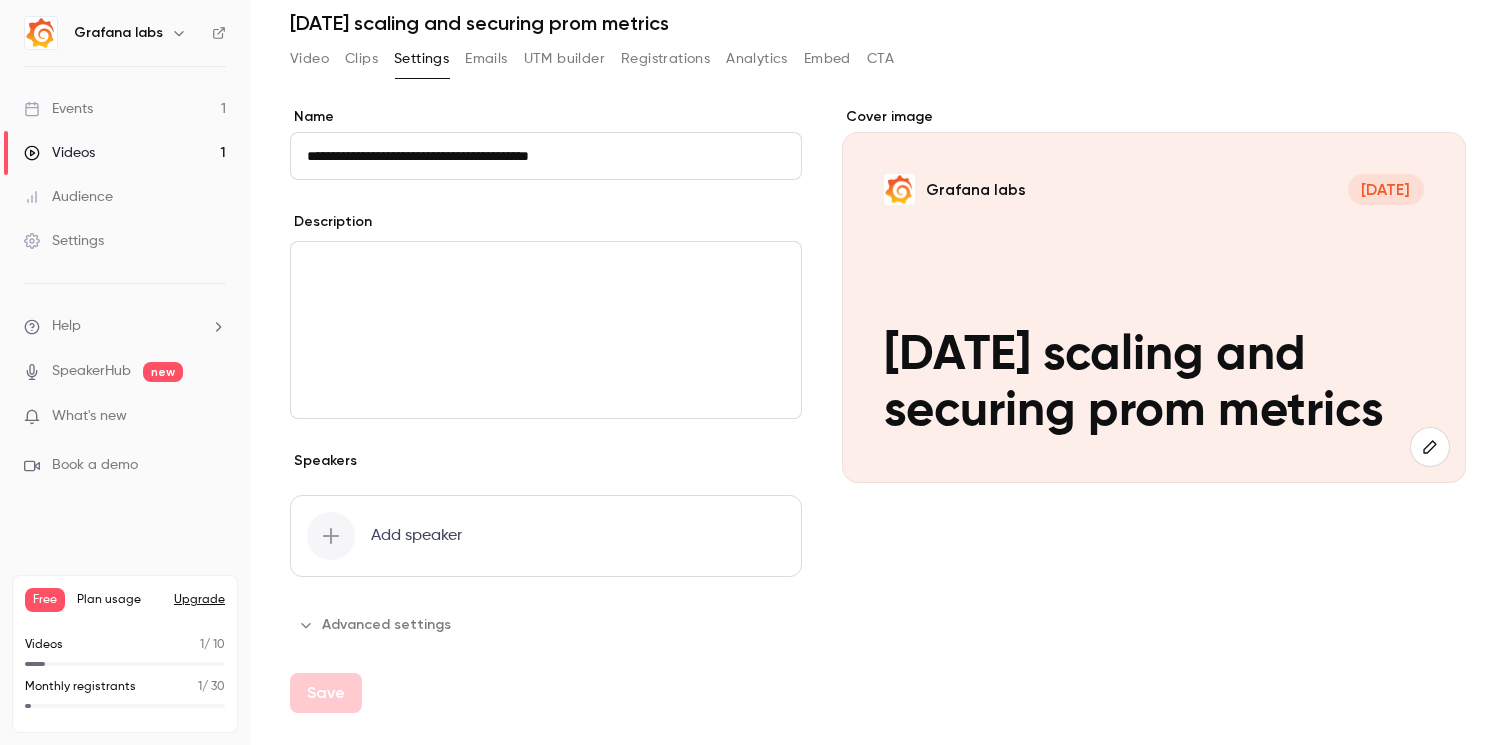 scroll, scrollTop: 0, scrollLeft: 0, axis: both 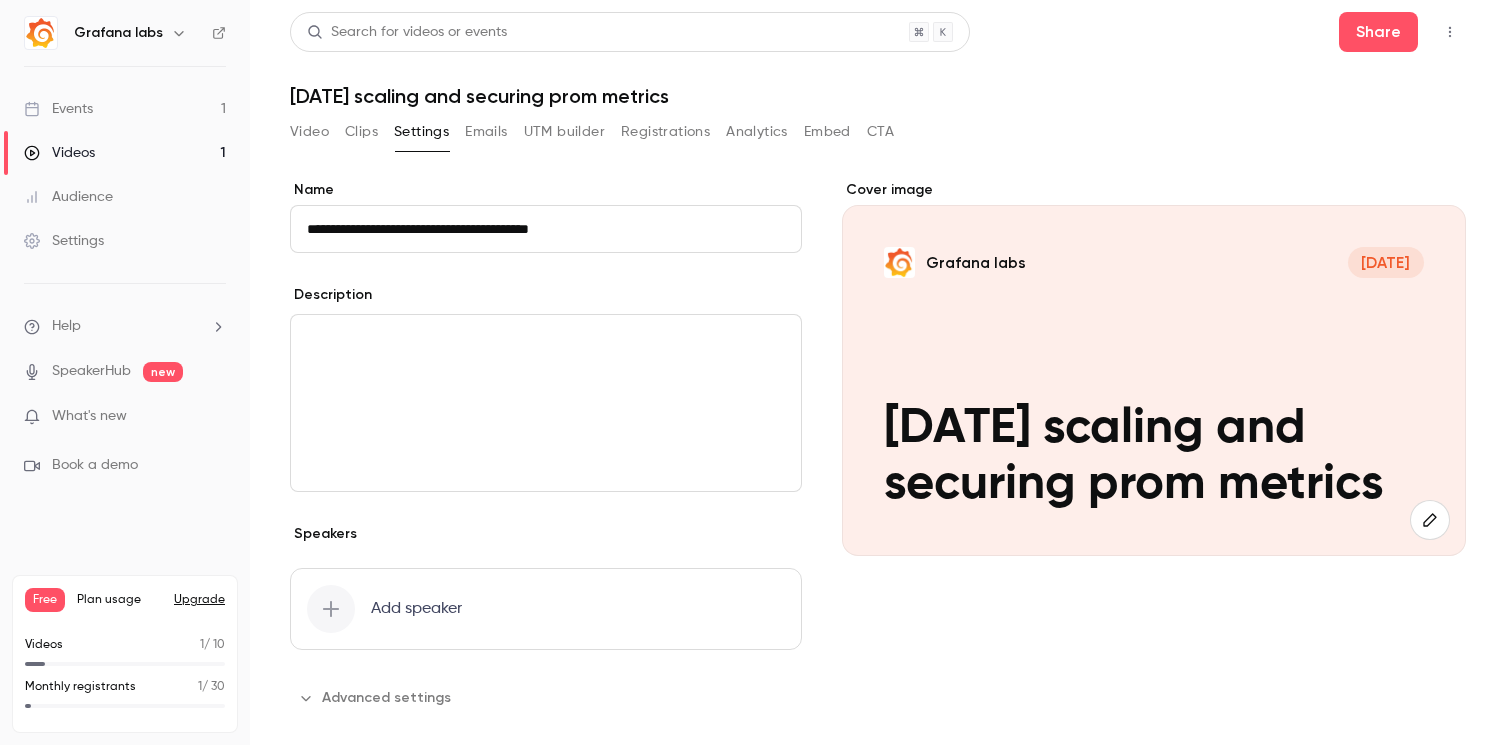 click on "Emails" at bounding box center [486, 132] 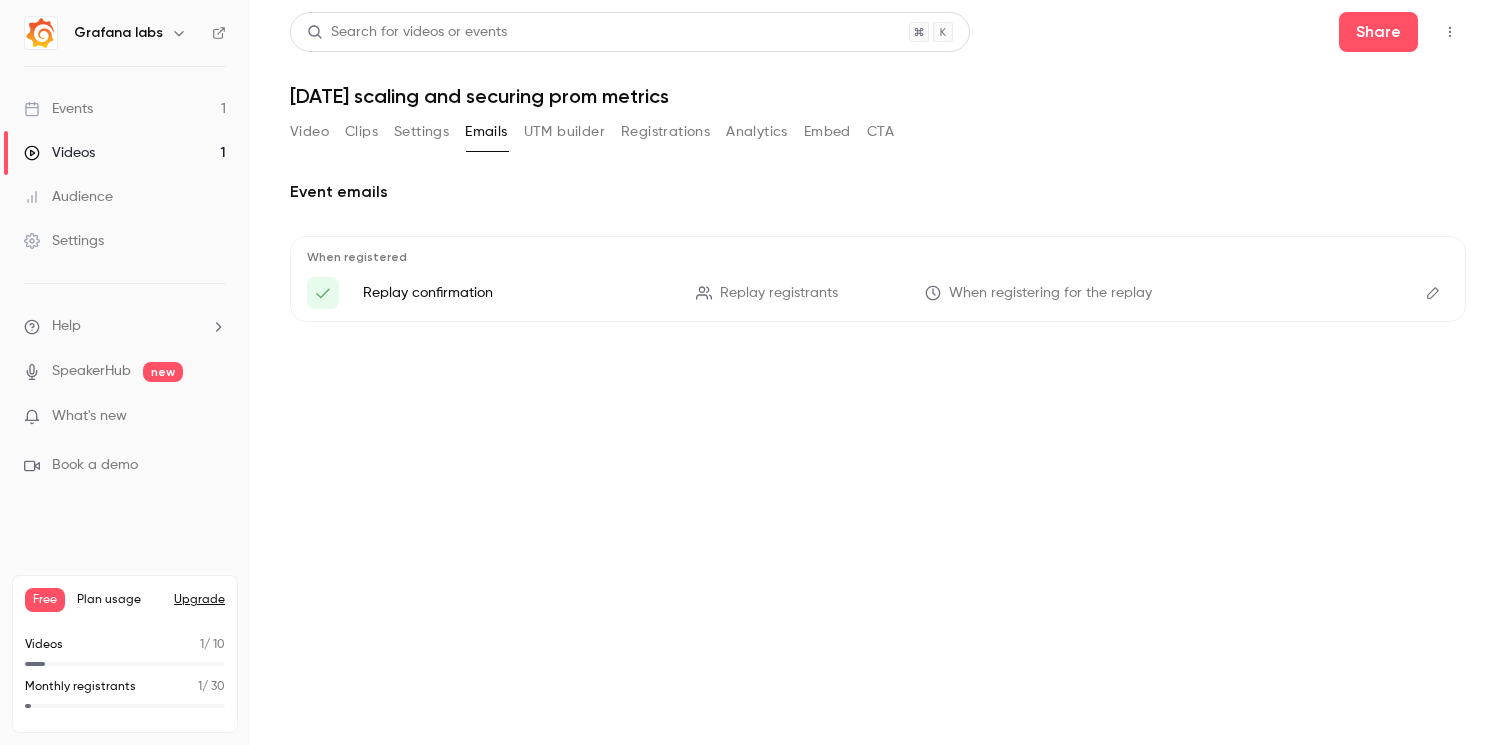 click on "UTM builder" at bounding box center (564, 132) 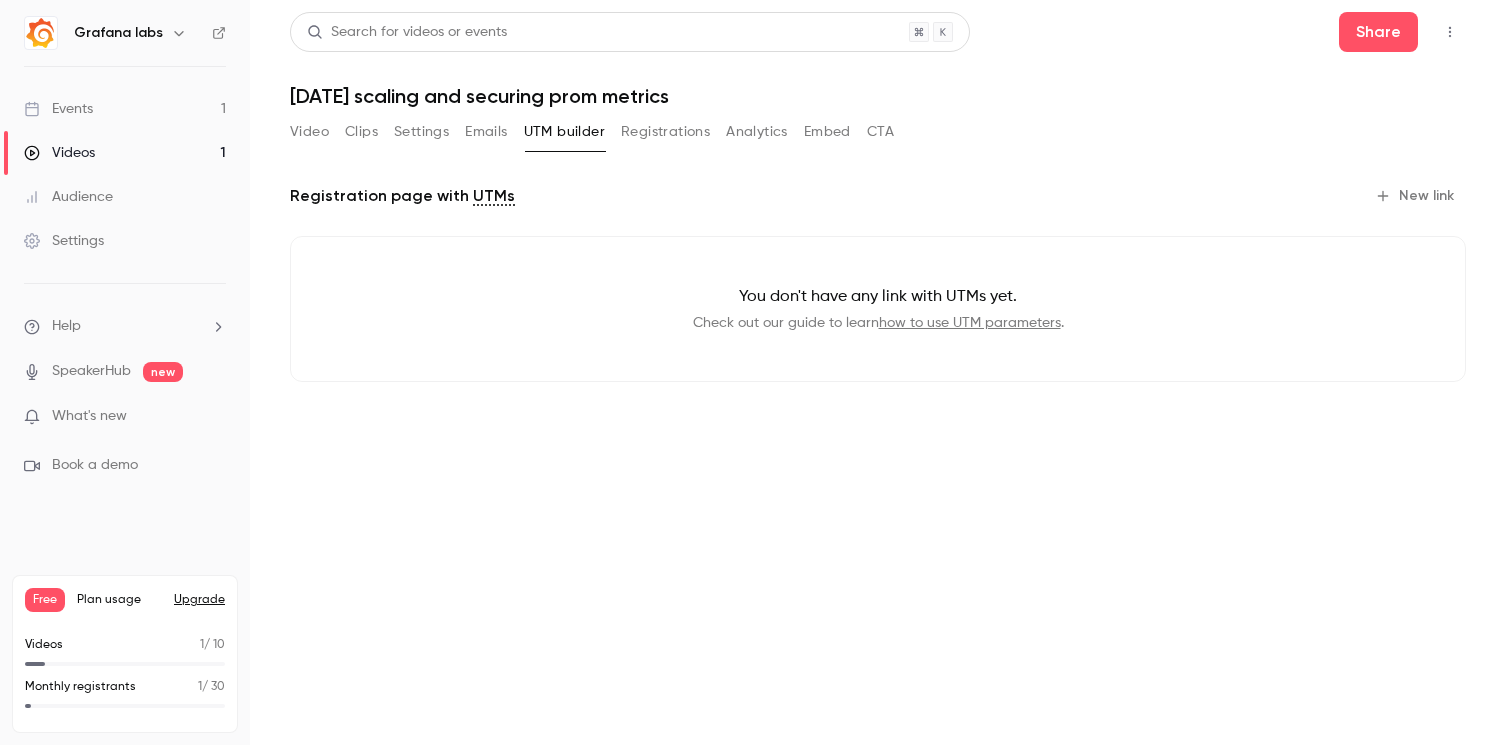 click on "Registrations" at bounding box center (665, 132) 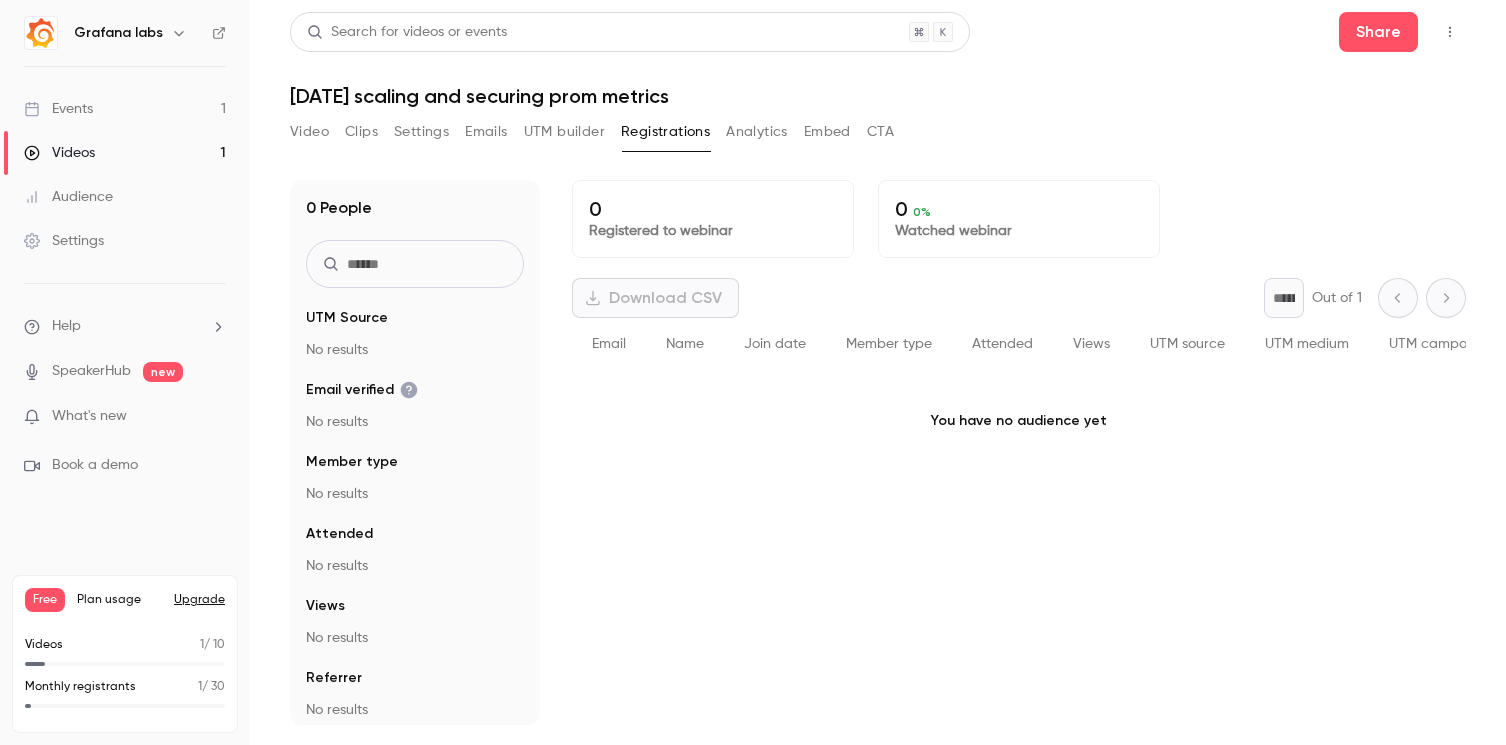 click on "Analytics" at bounding box center (757, 132) 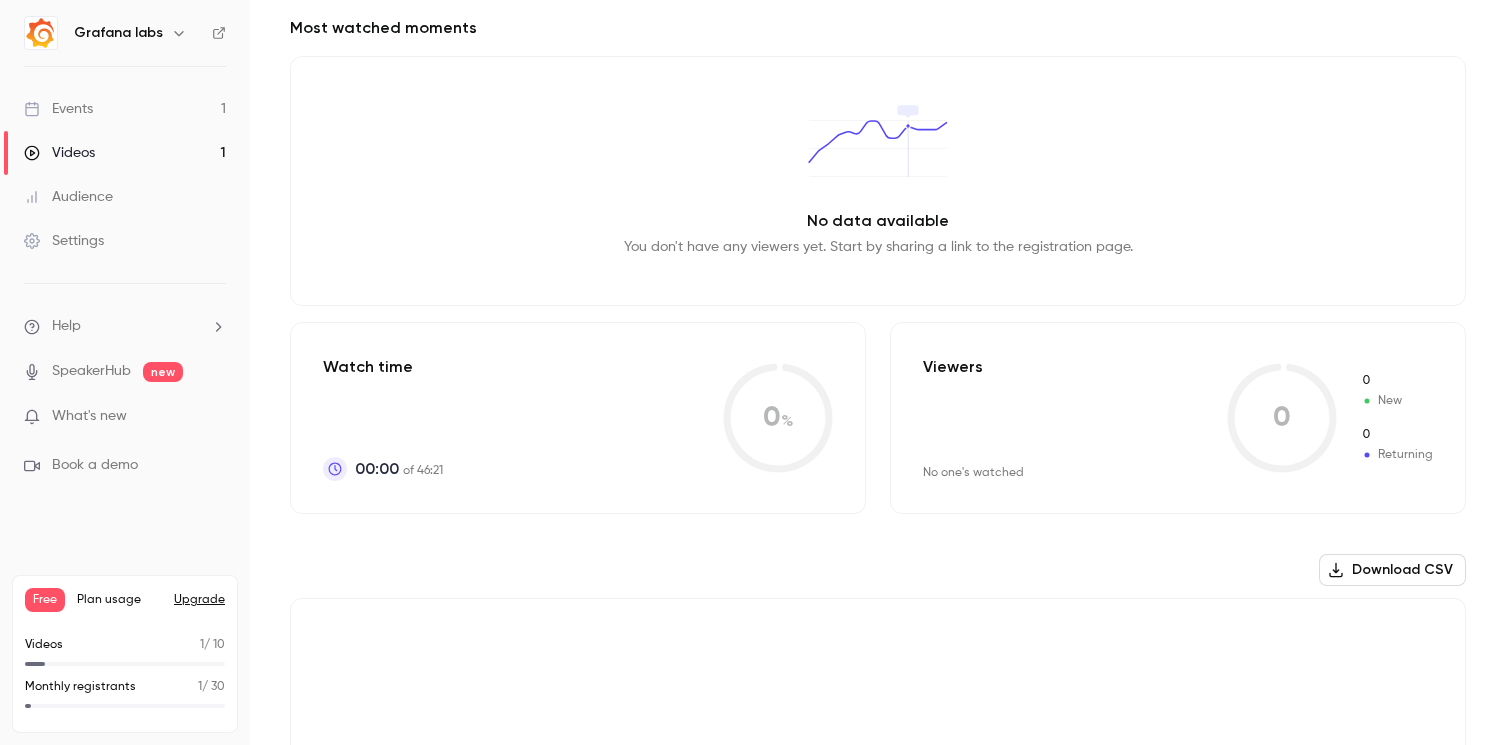 scroll, scrollTop: 0, scrollLeft: 0, axis: both 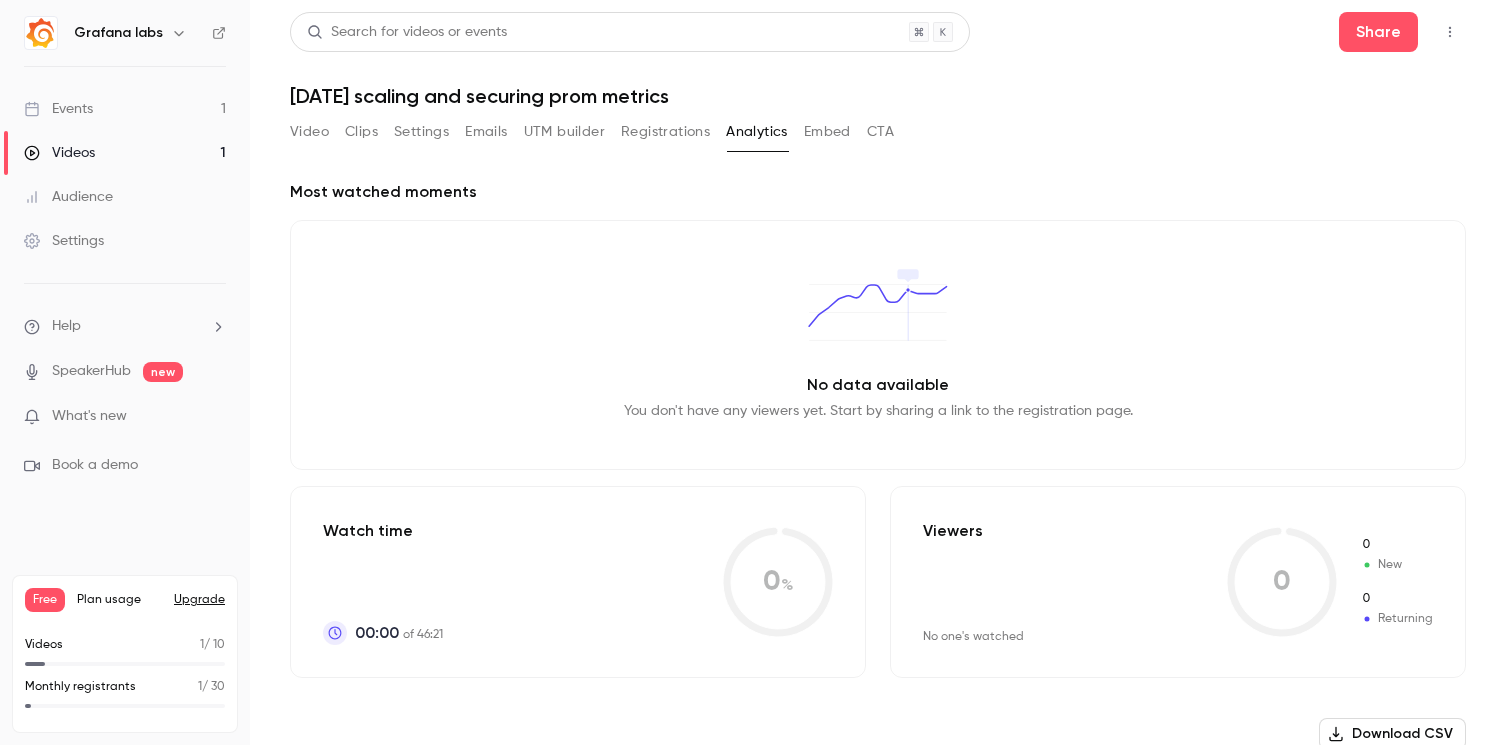 click on "Embed" at bounding box center [827, 132] 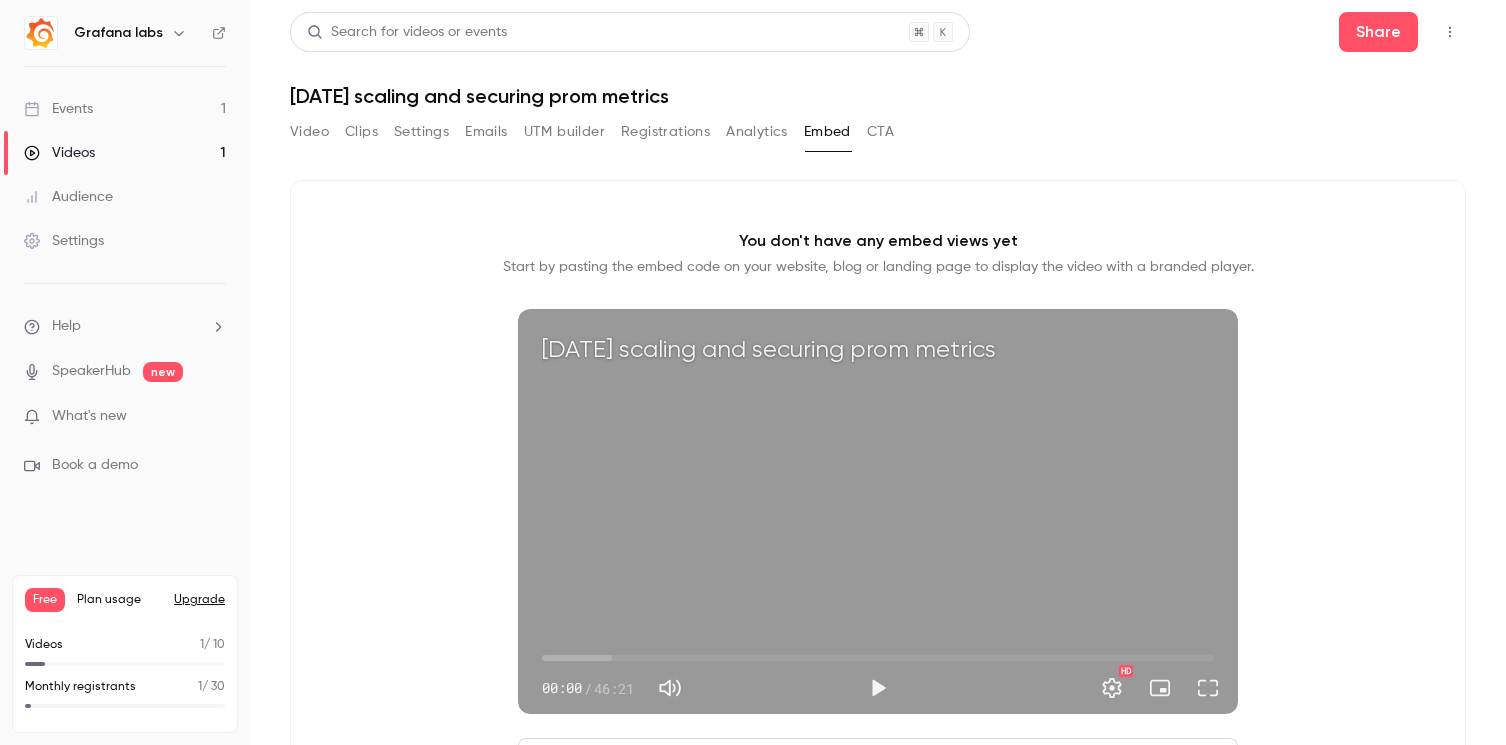 click on "Video" at bounding box center [309, 132] 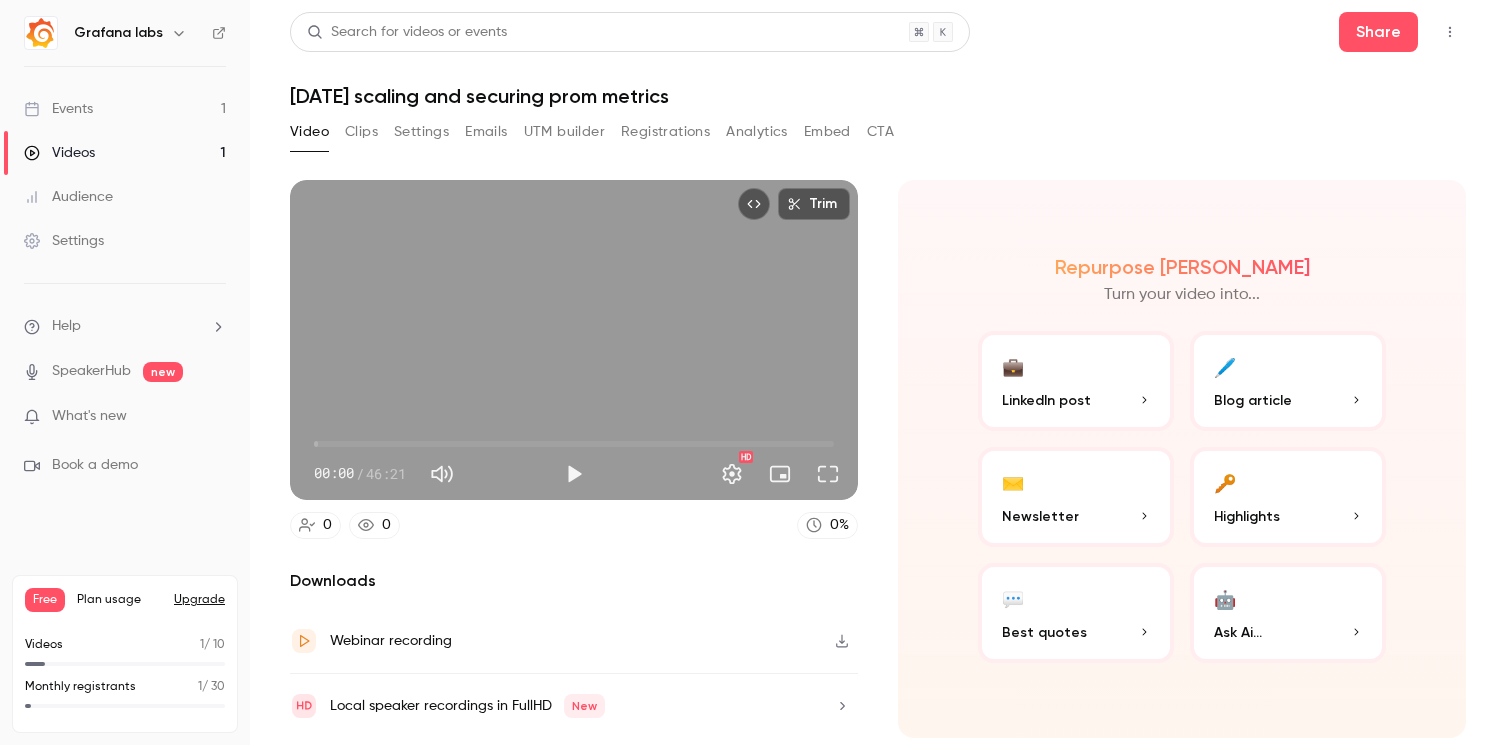 click on "Audience" at bounding box center (68, 197) 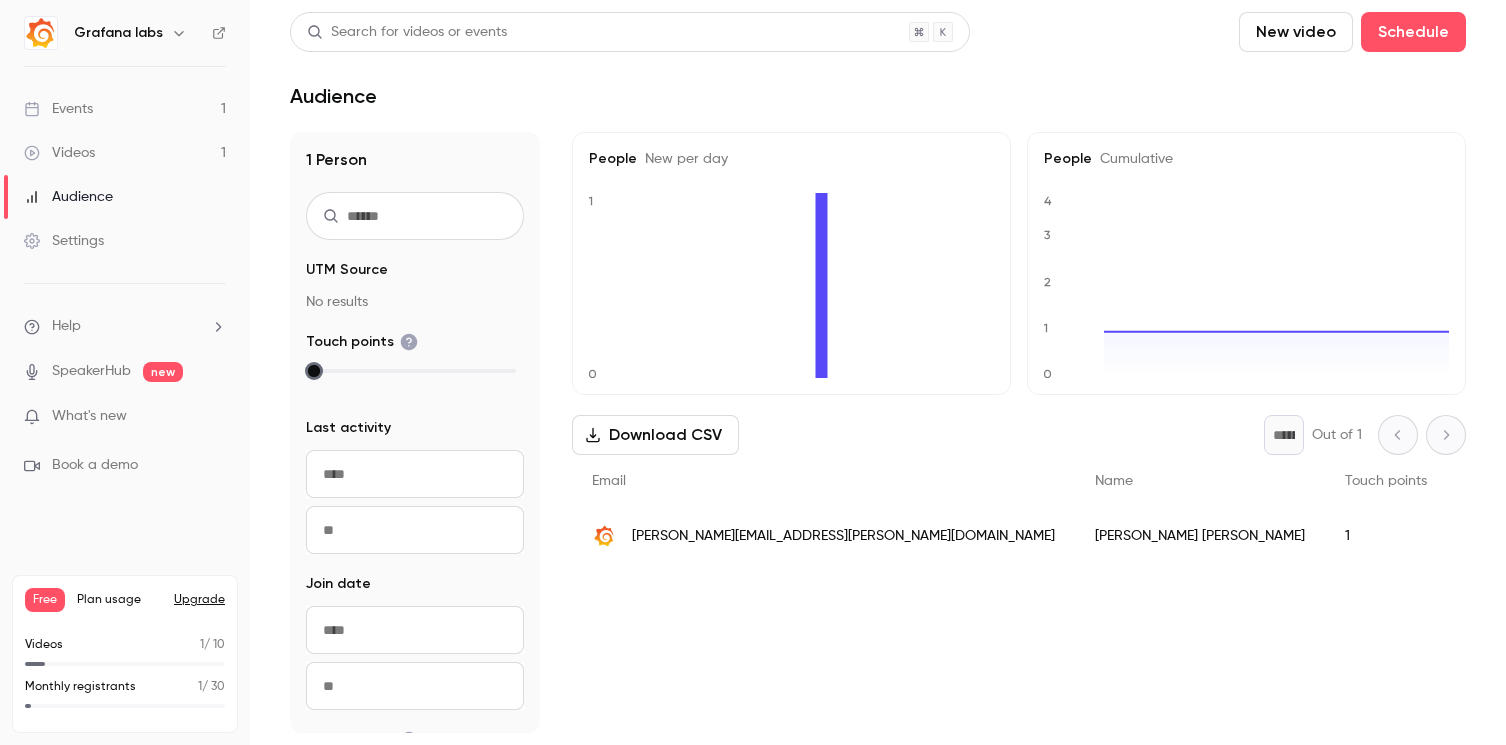 drag, startPoint x: 315, startPoint y: 367, endPoint x: 459, endPoint y: 363, distance: 144.05554 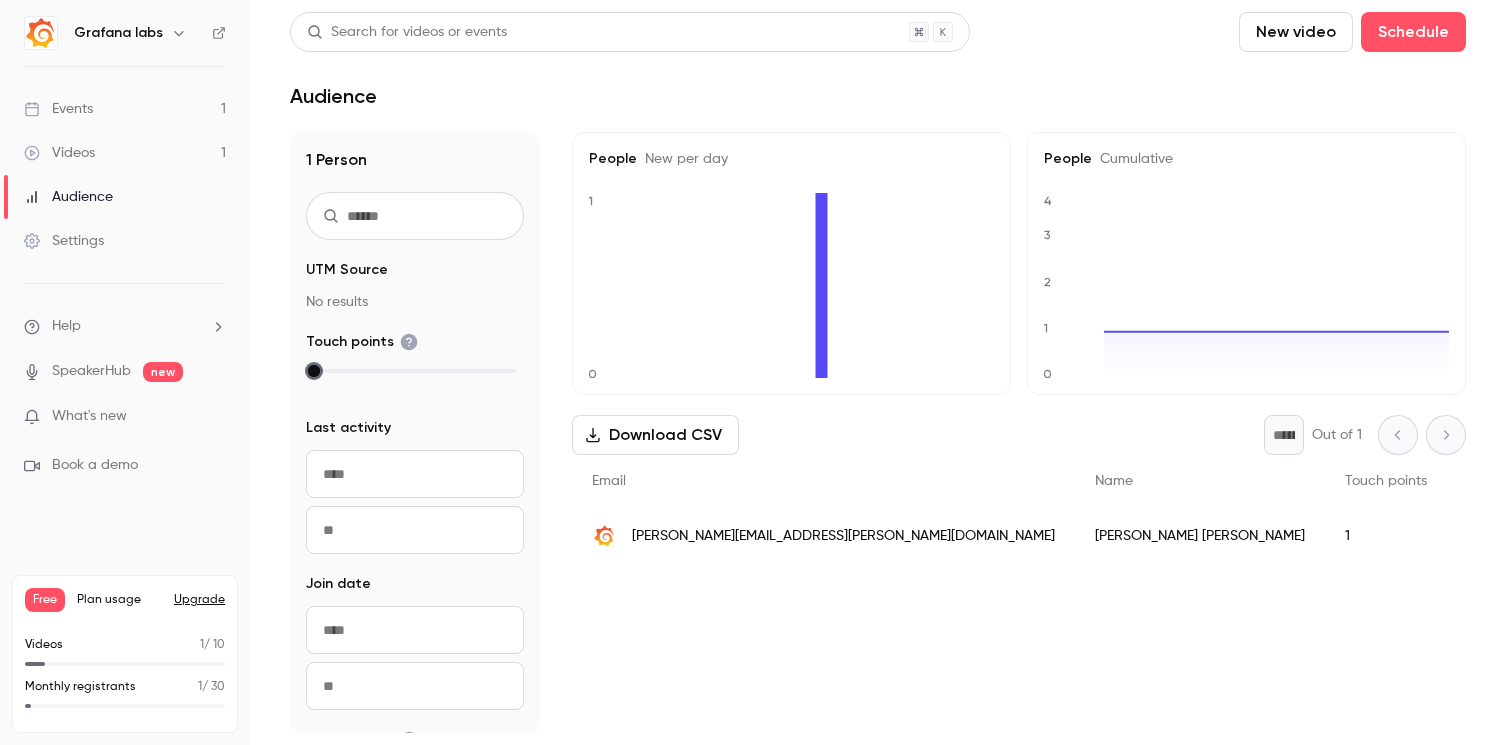 click on "Touch points" at bounding box center (415, 365) 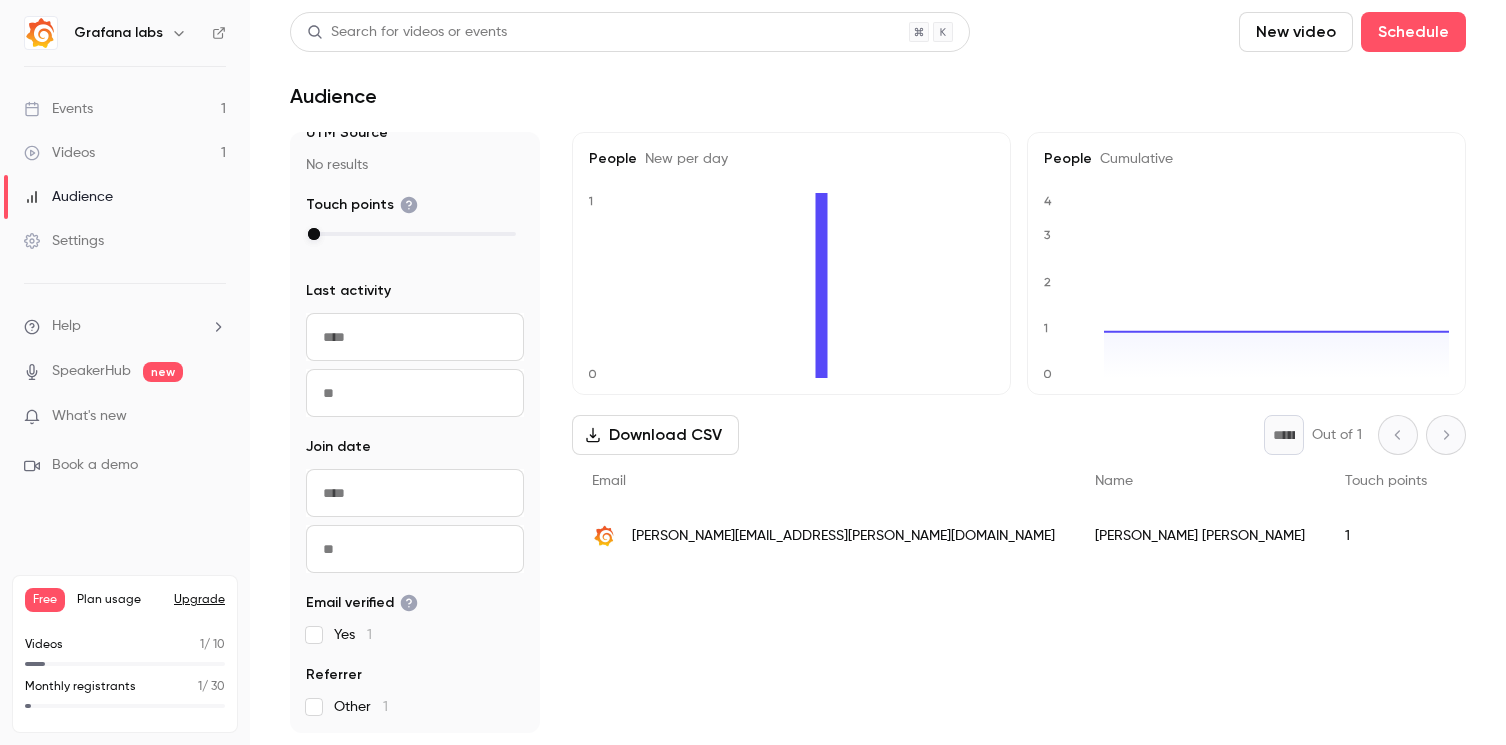 scroll, scrollTop: 0, scrollLeft: 0, axis: both 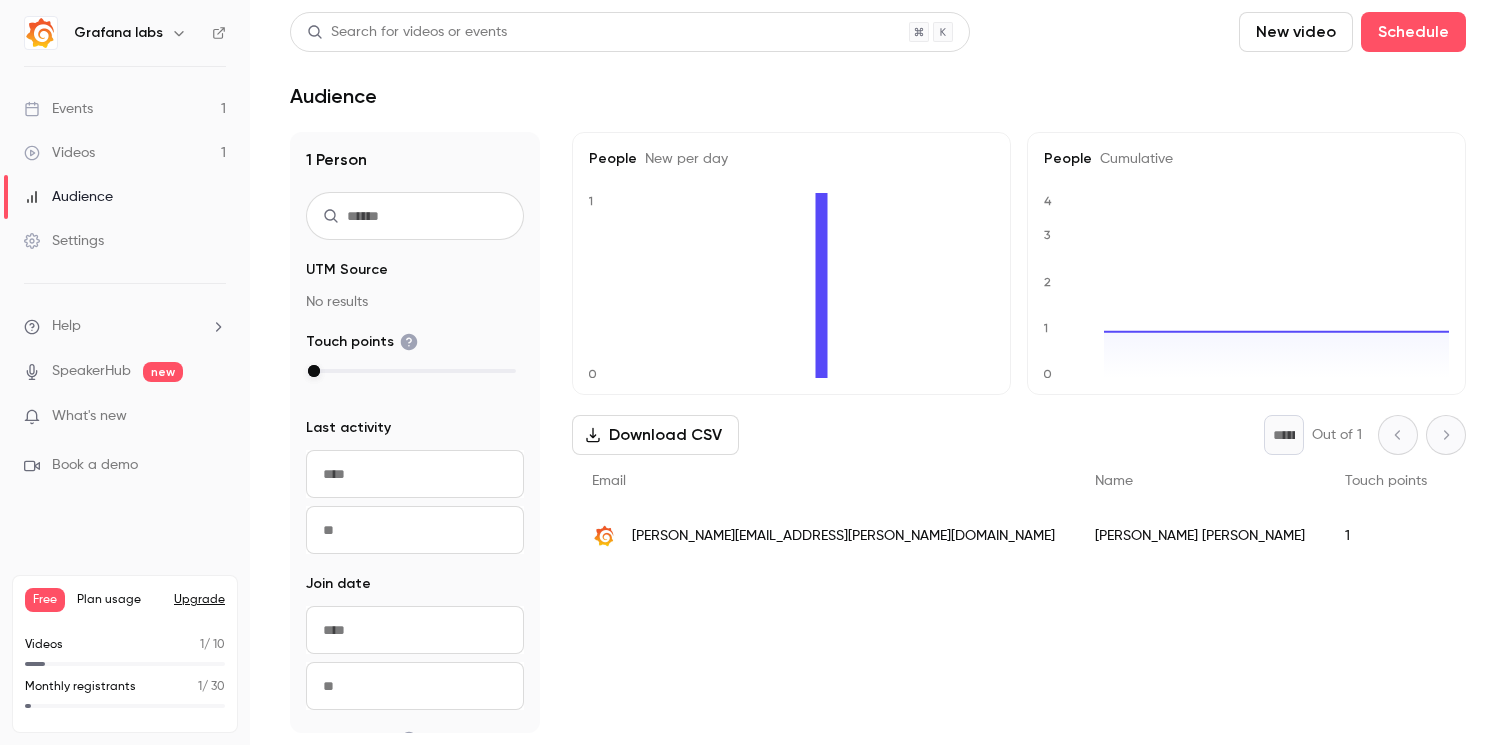 click on "Settings" at bounding box center [64, 241] 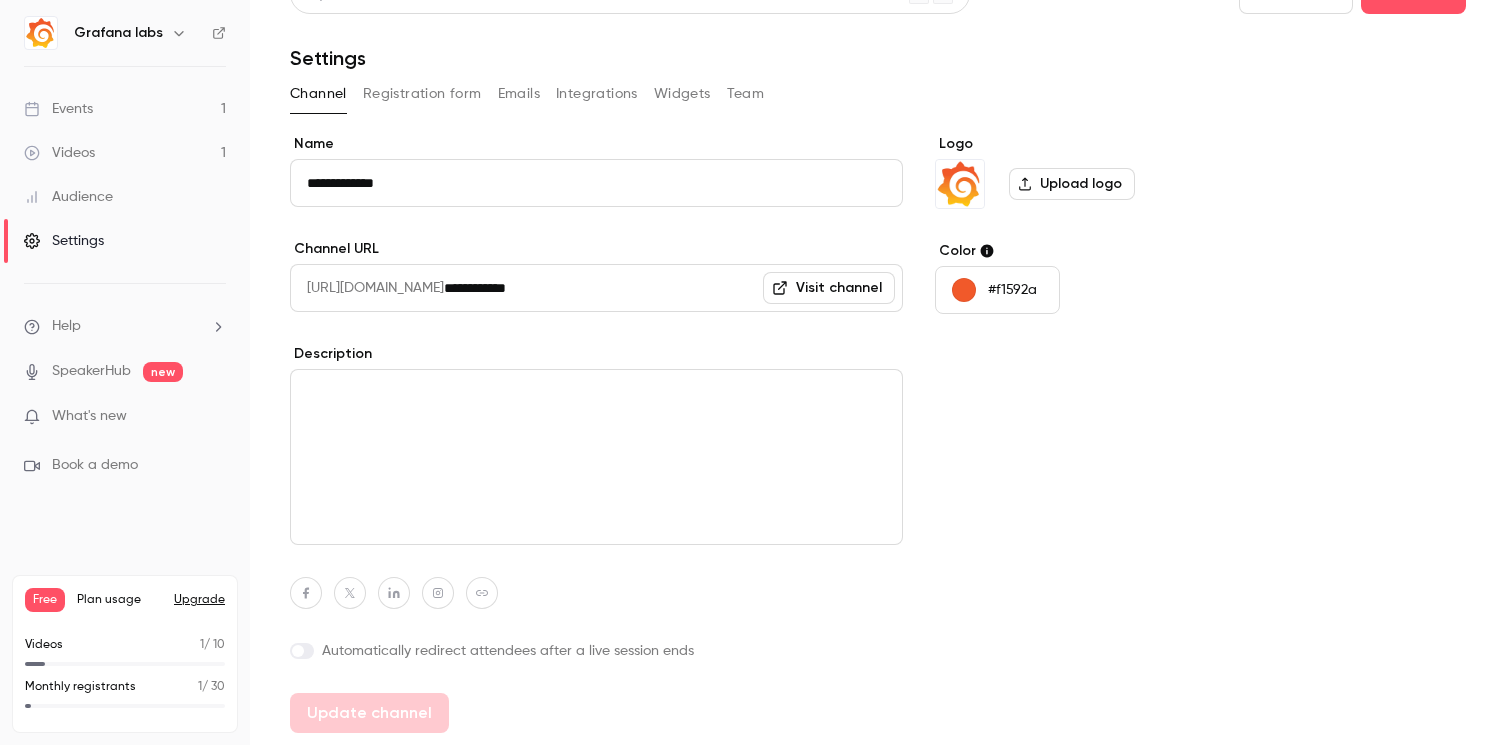 scroll, scrollTop: 0, scrollLeft: 0, axis: both 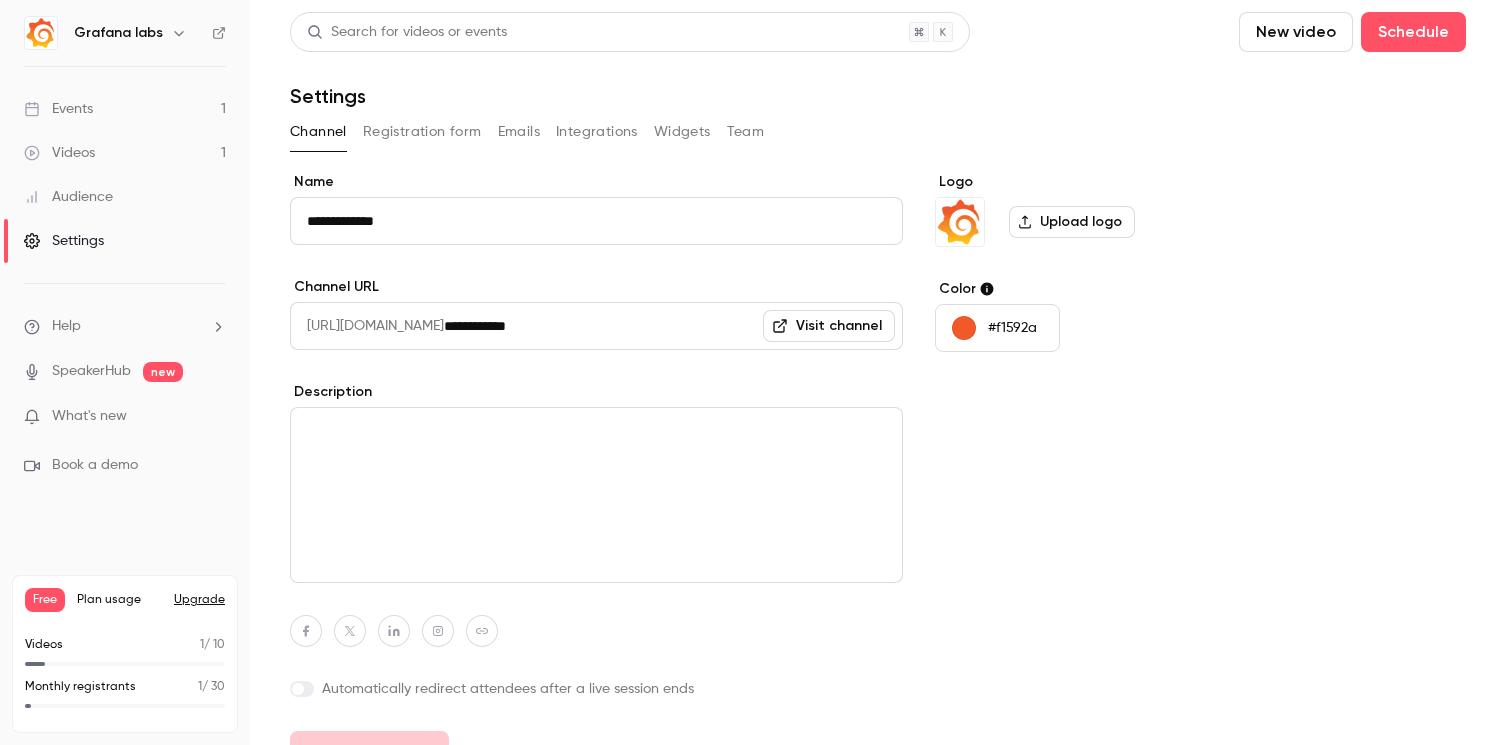 click on "Channel Registration form Emails Integrations Widgets Team" at bounding box center [878, 132] 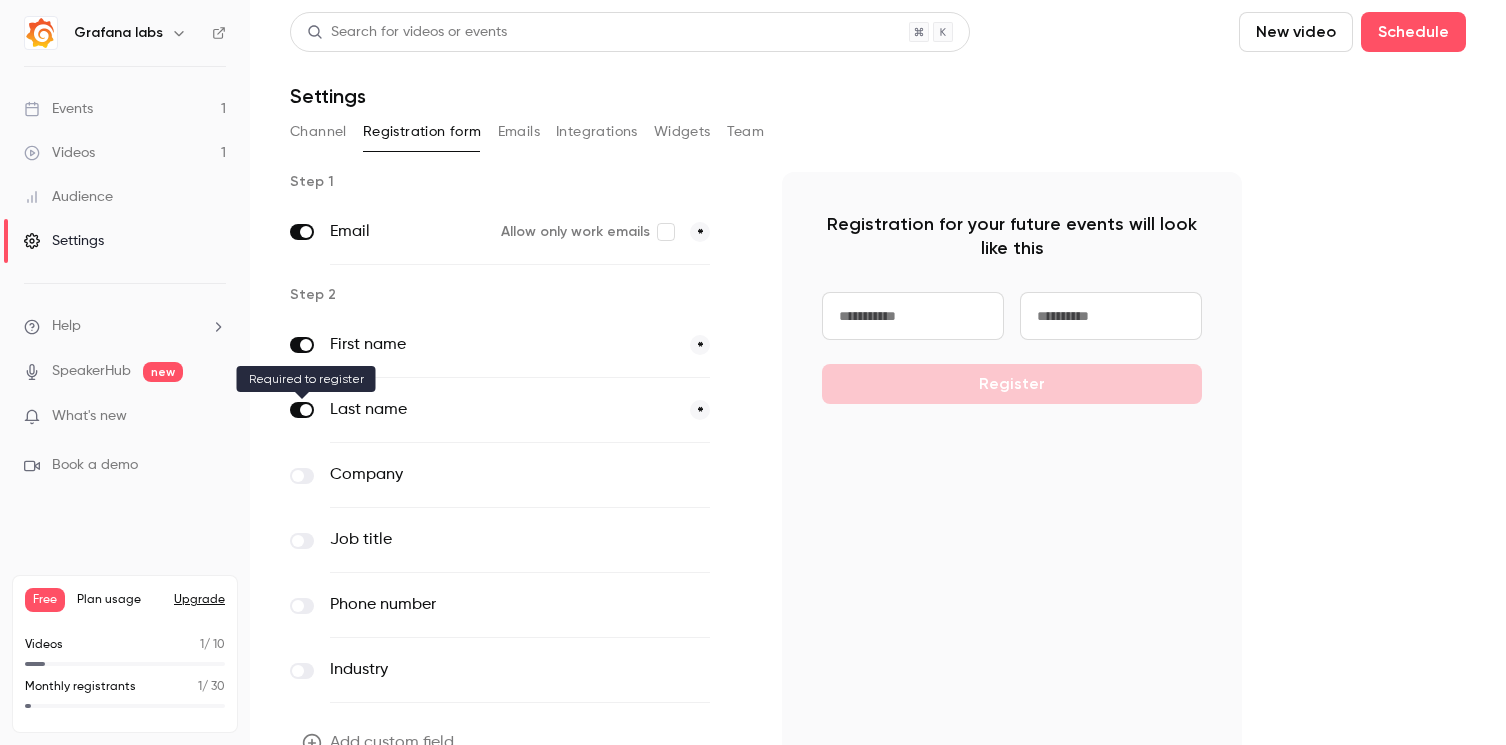 click at bounding box center (306, 410) 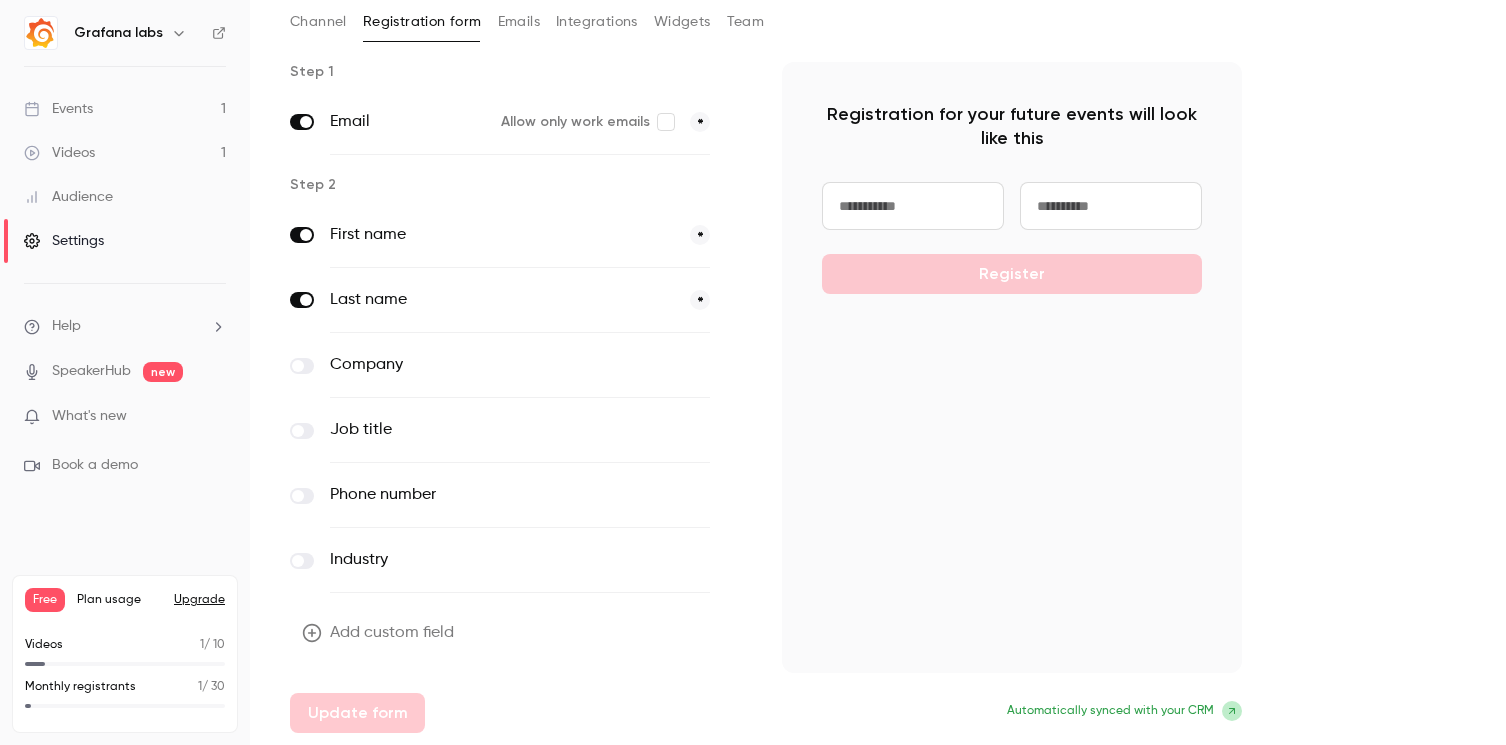 scroll, scrollTop: 0, scrollLeft: 0, axis: both 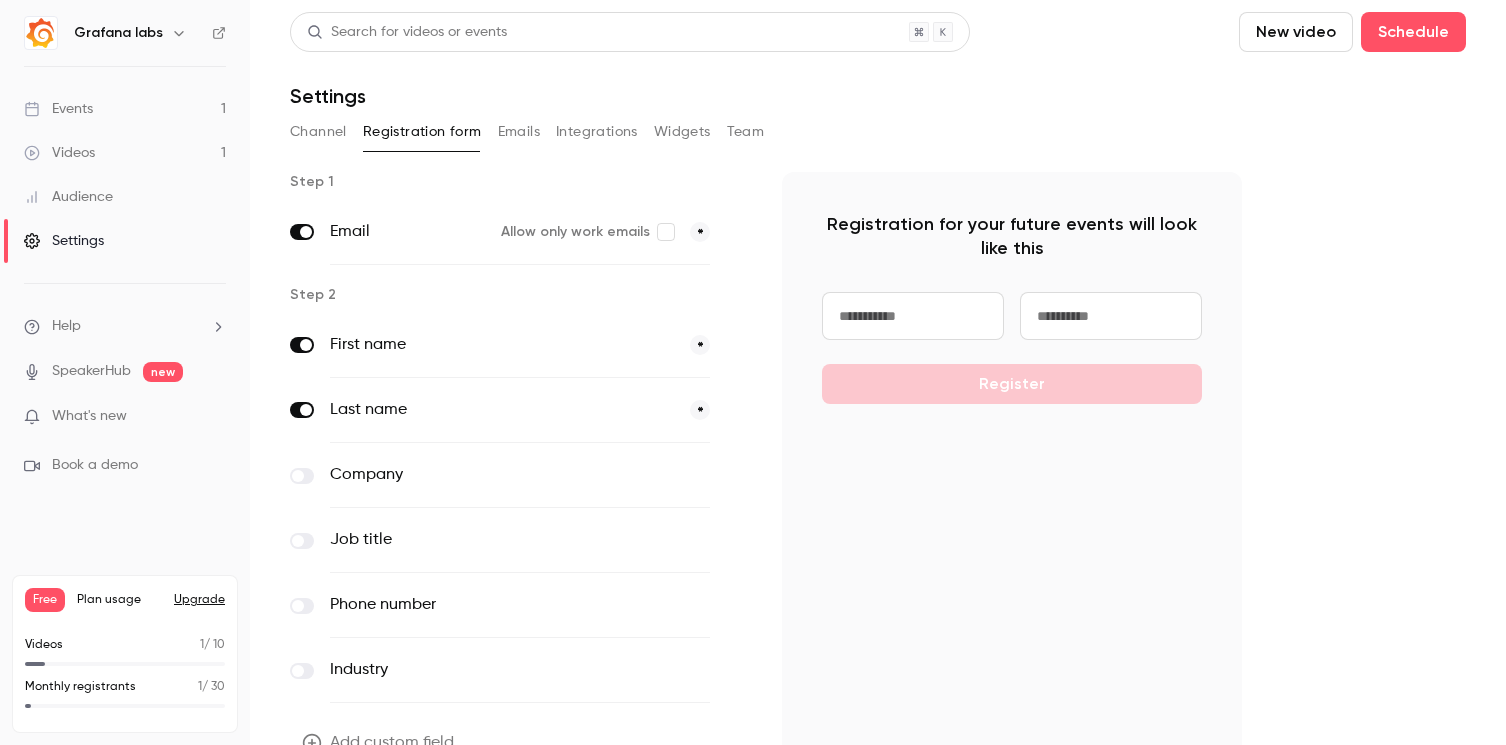 click at bounding box center [306, 345] 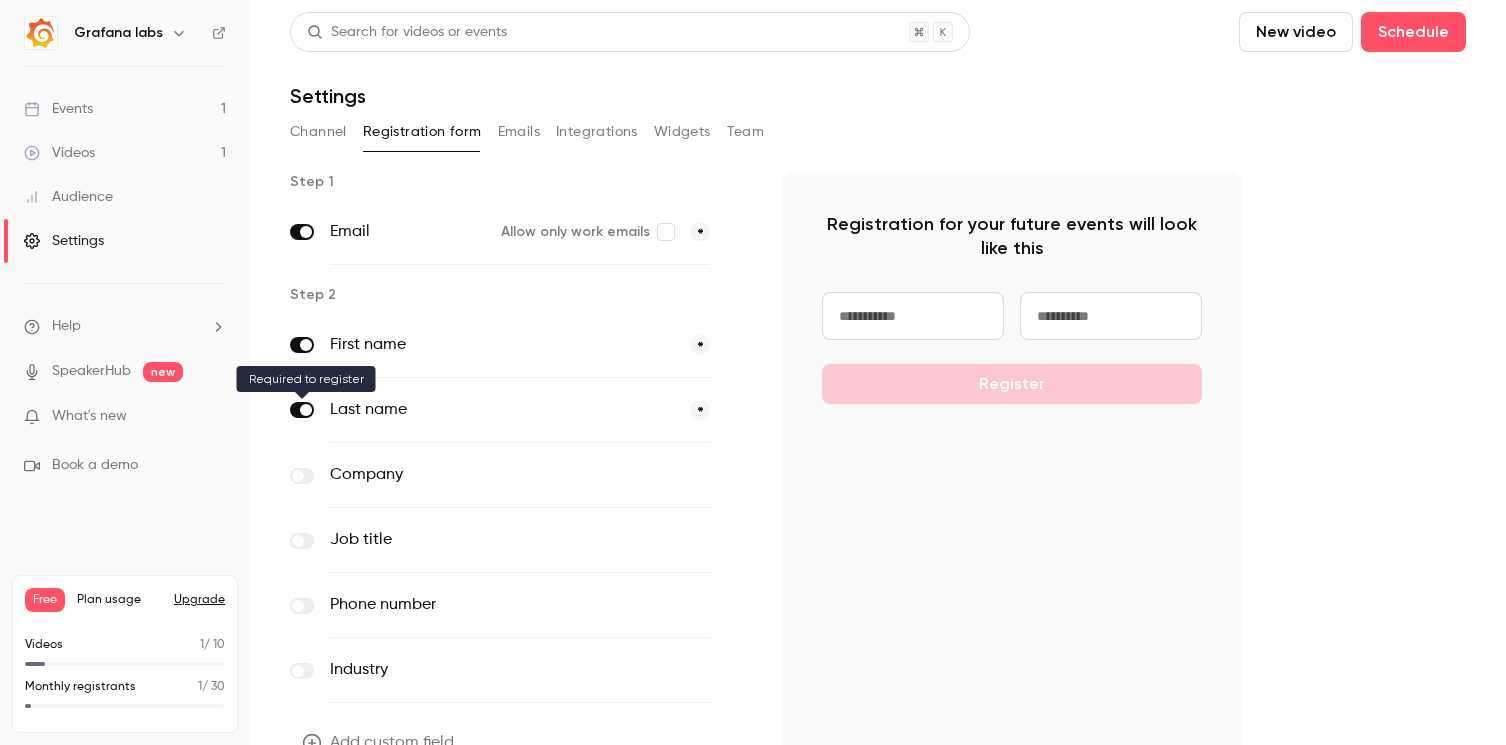 click at bounding box center [302, 410] 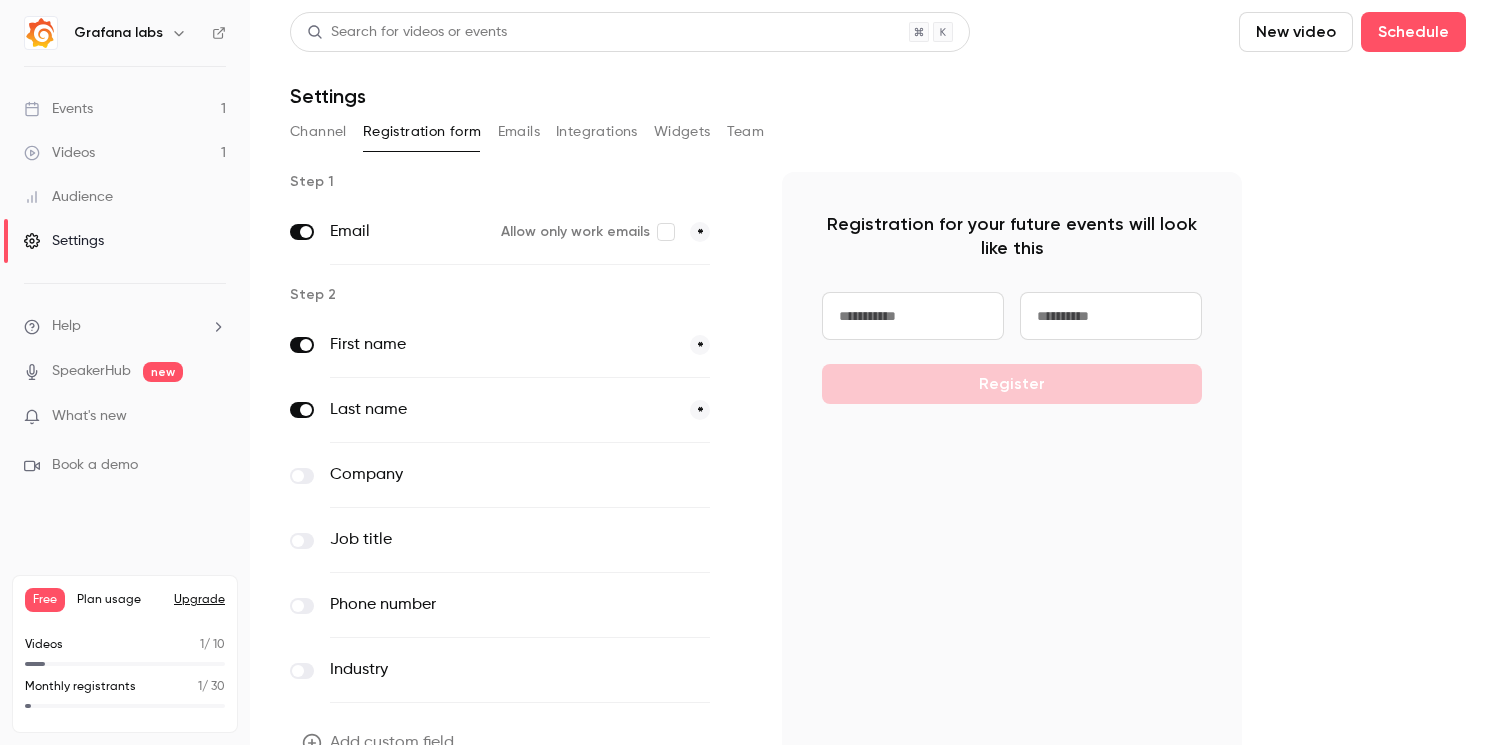 click at bounding box center [306, 410] 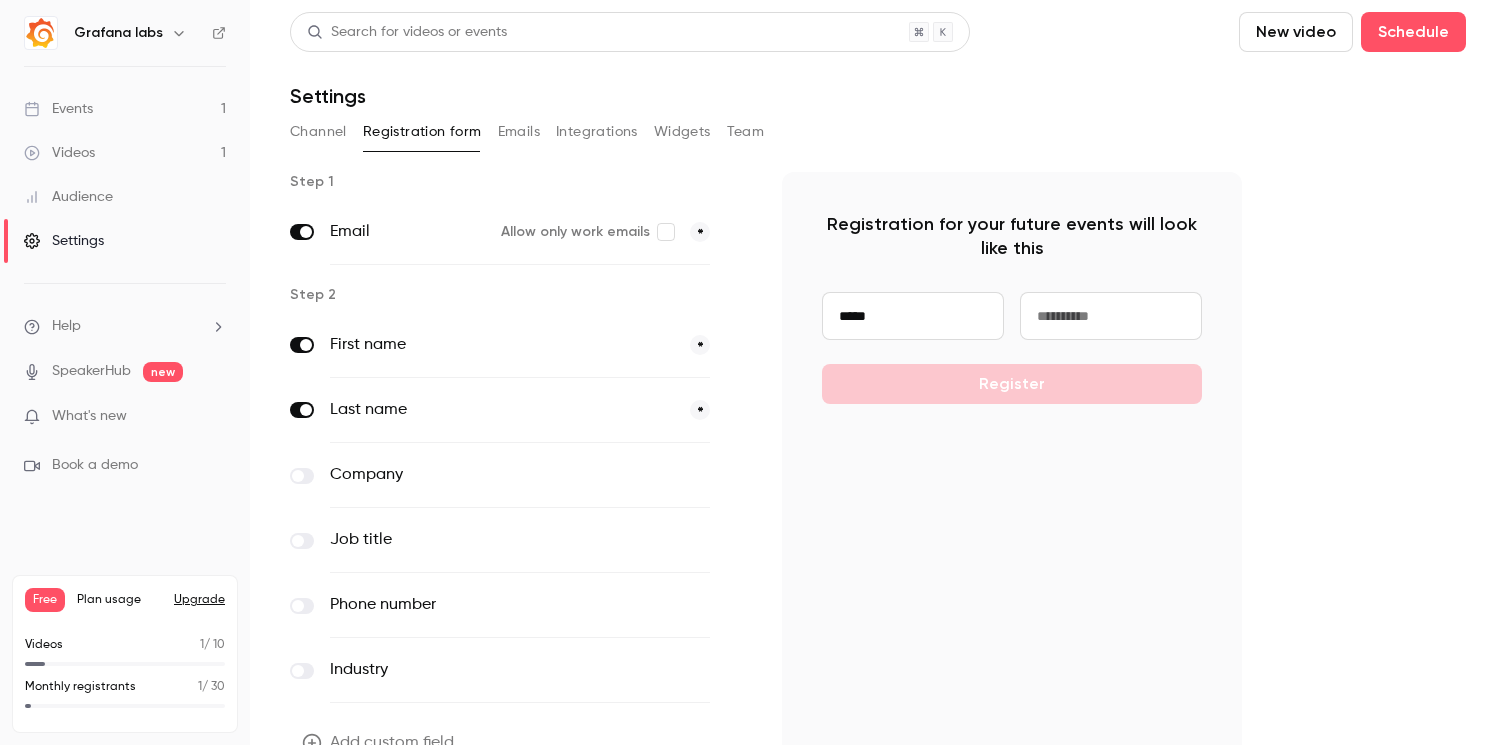 click at bounding box center [1111, 316] 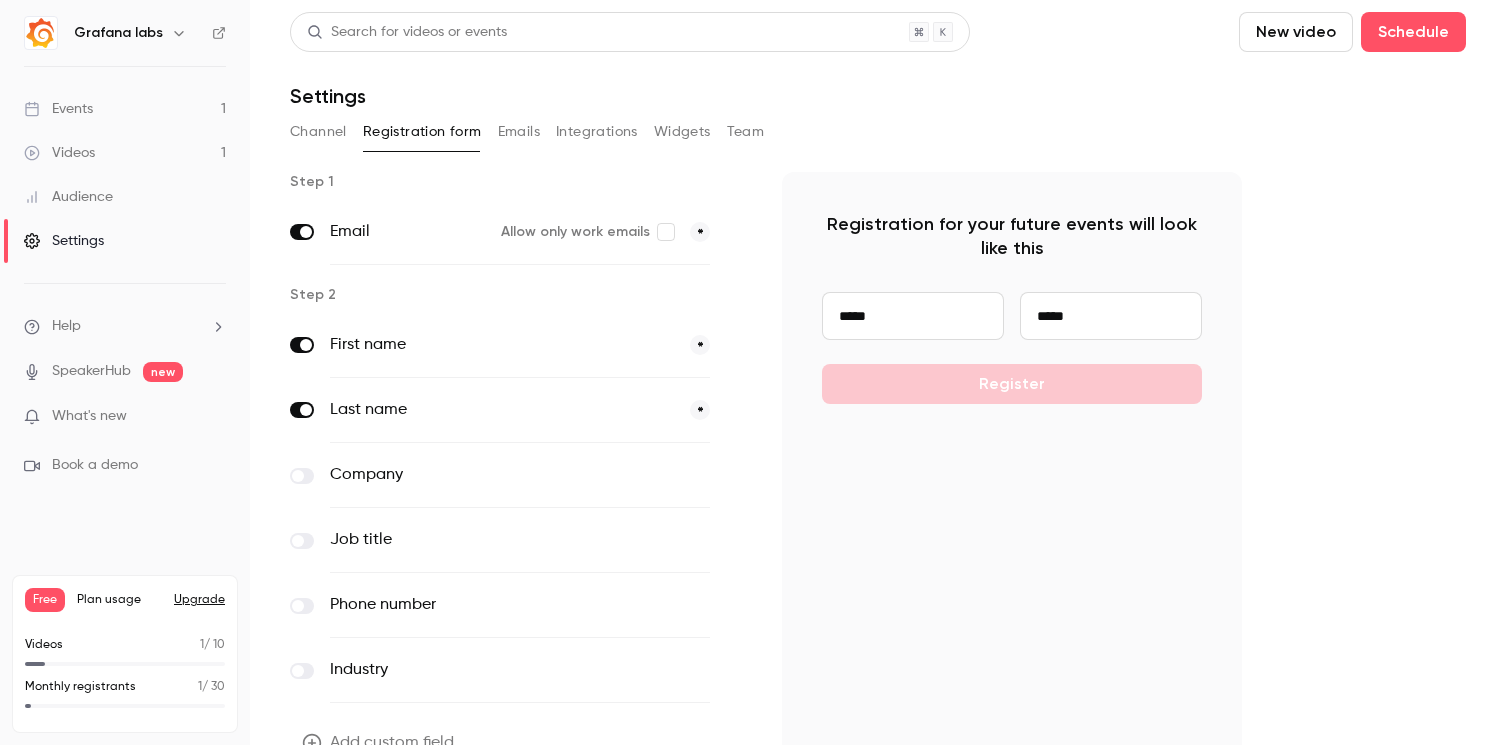 click on "***** ***** Register" at bounding box center [1012, 348] 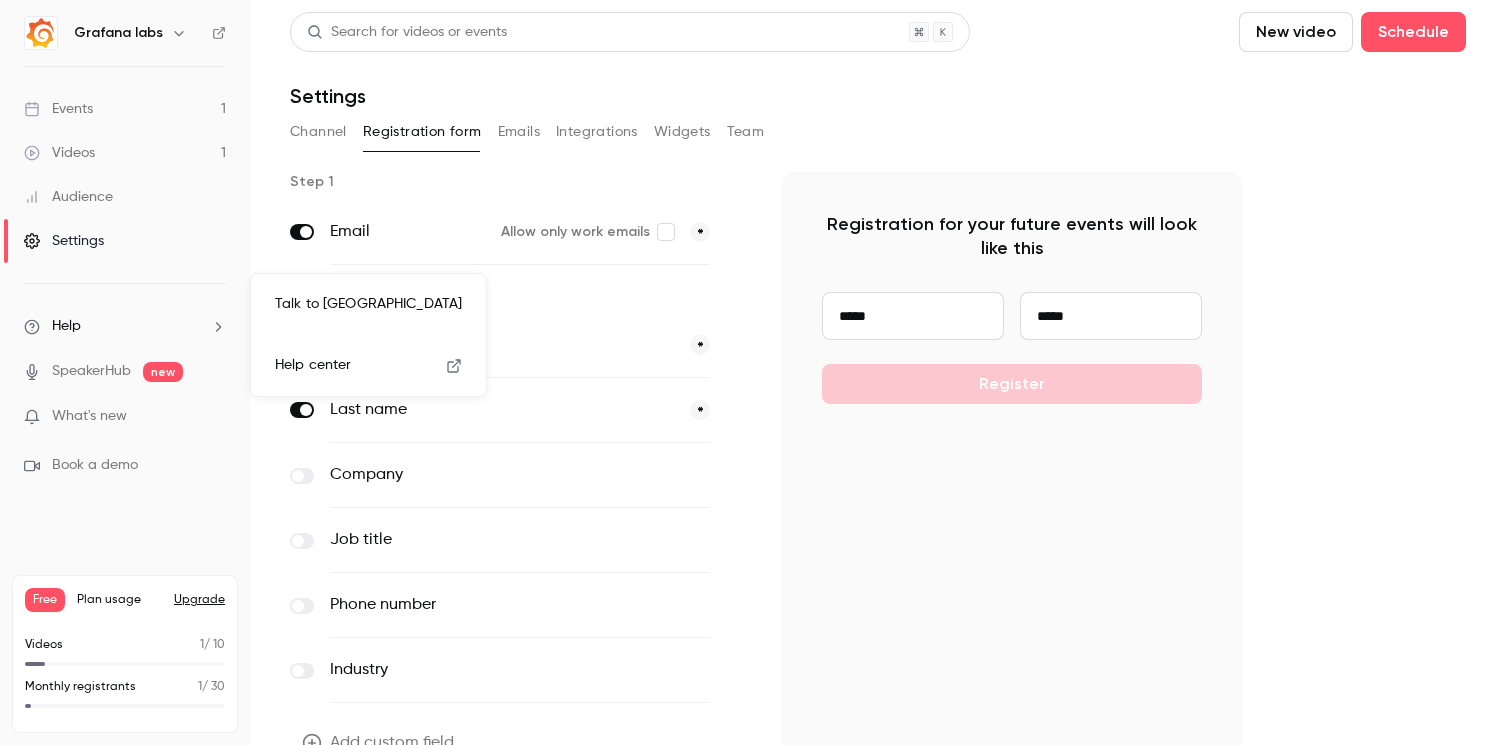 click at bounding box center (753, 372) 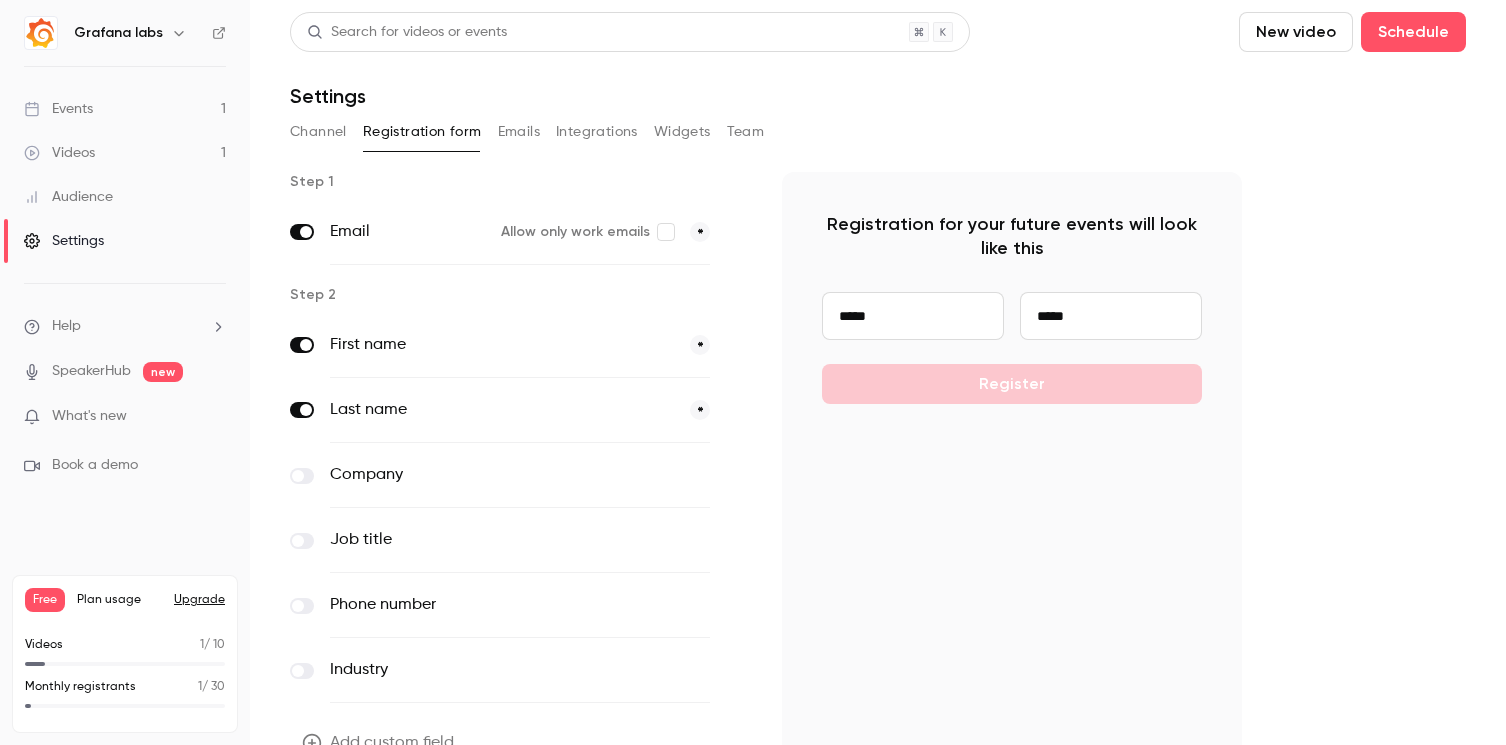 click on "SpeakerHub" at bounding box center (91, 371) 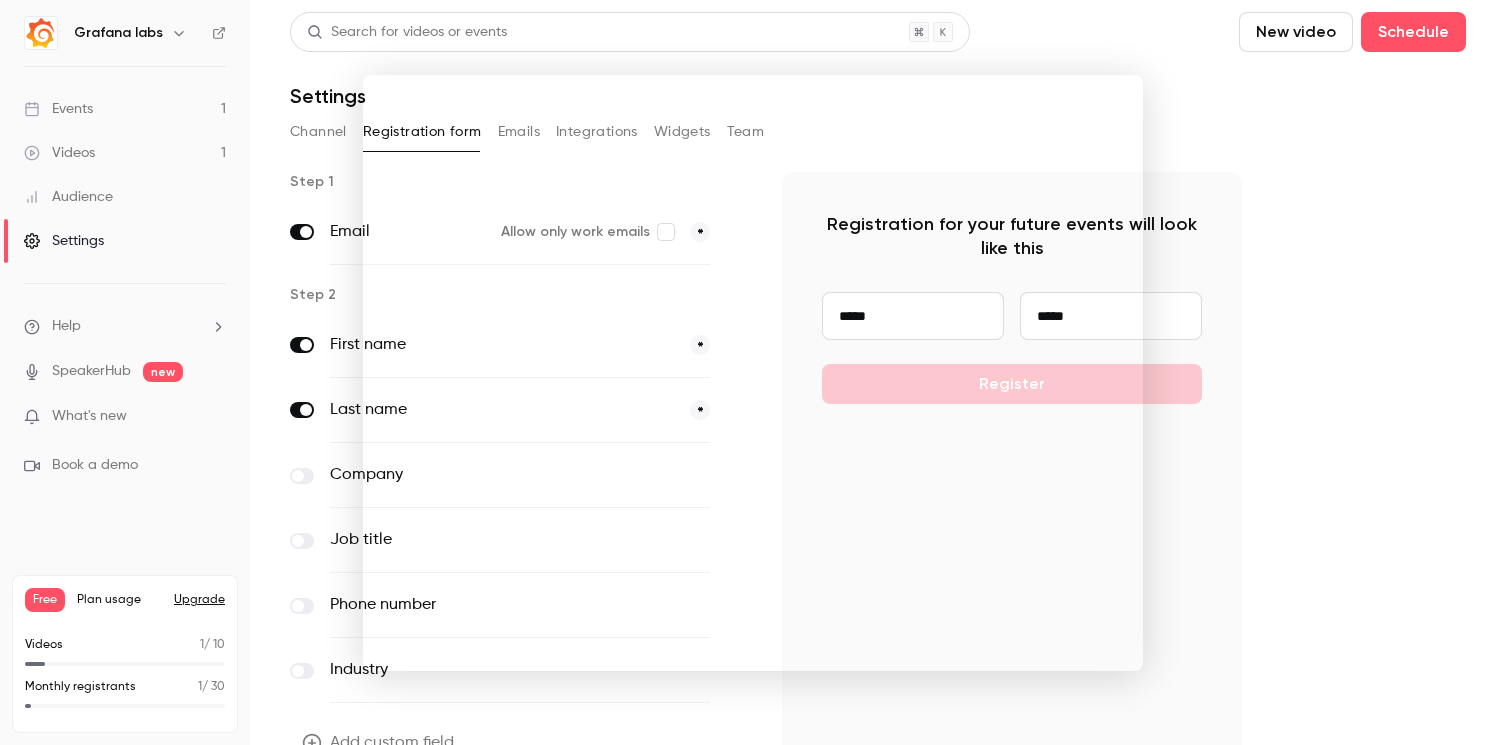 click at bounding box center (753, 372) 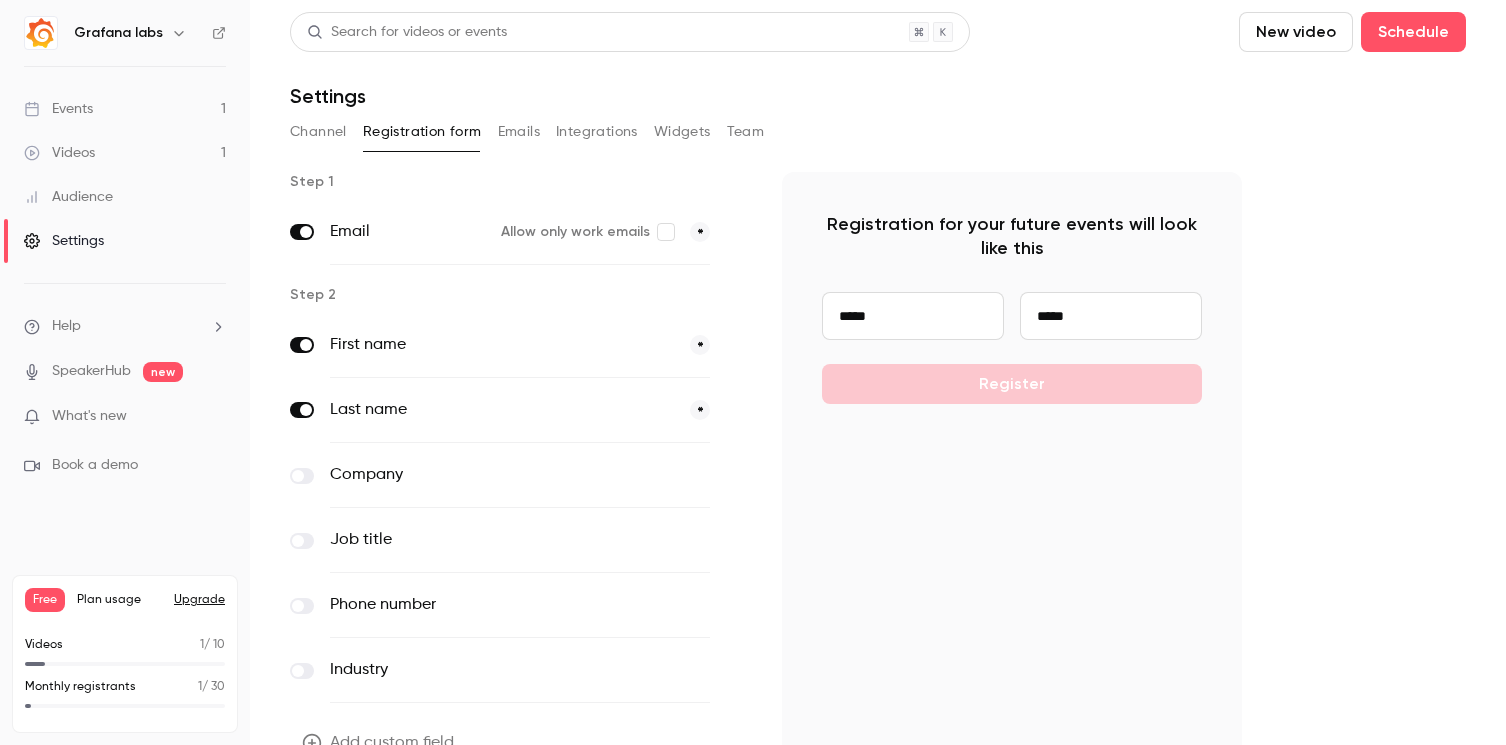 scroll, scrollTop: 0, scrollLeft: 0, axis: both 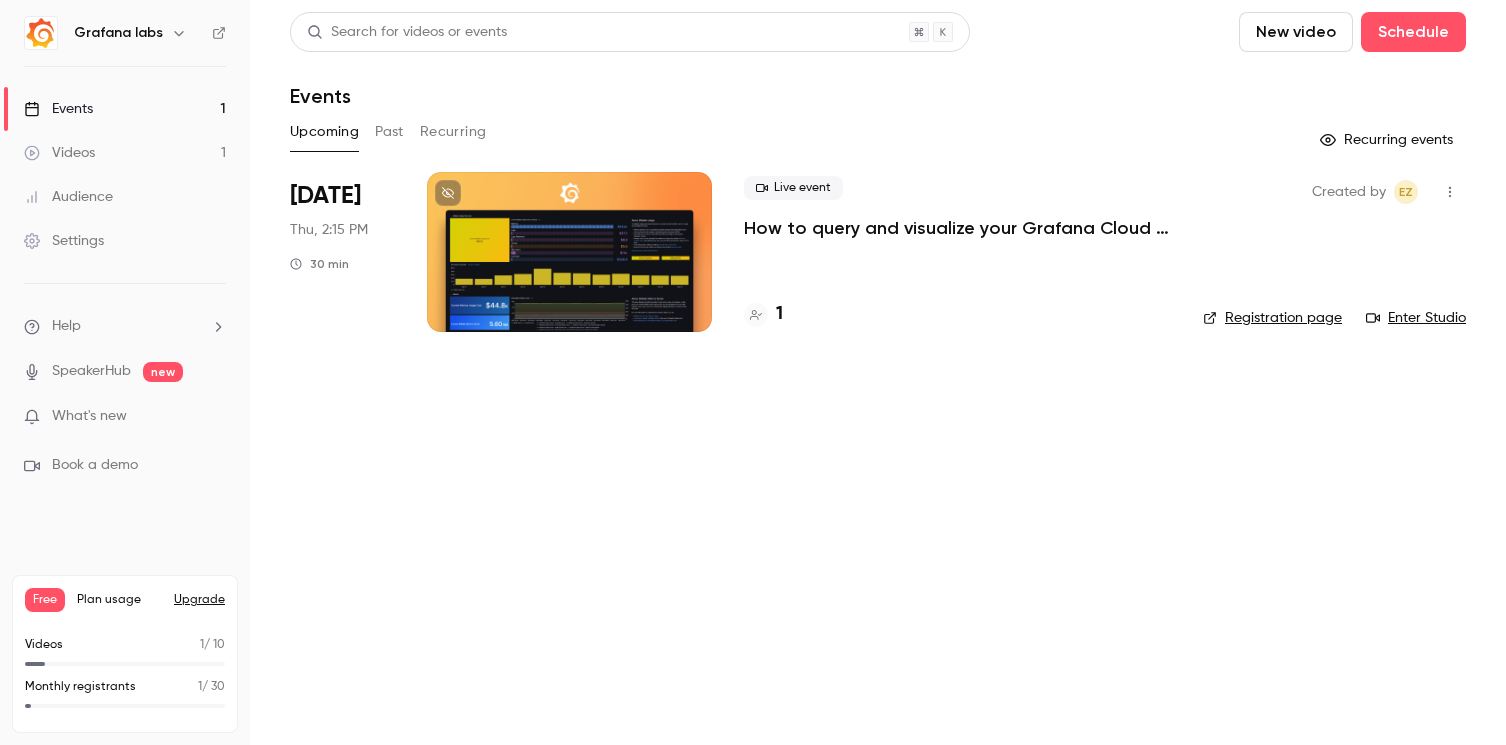 click on "Past" at bounding box center (389, 132) 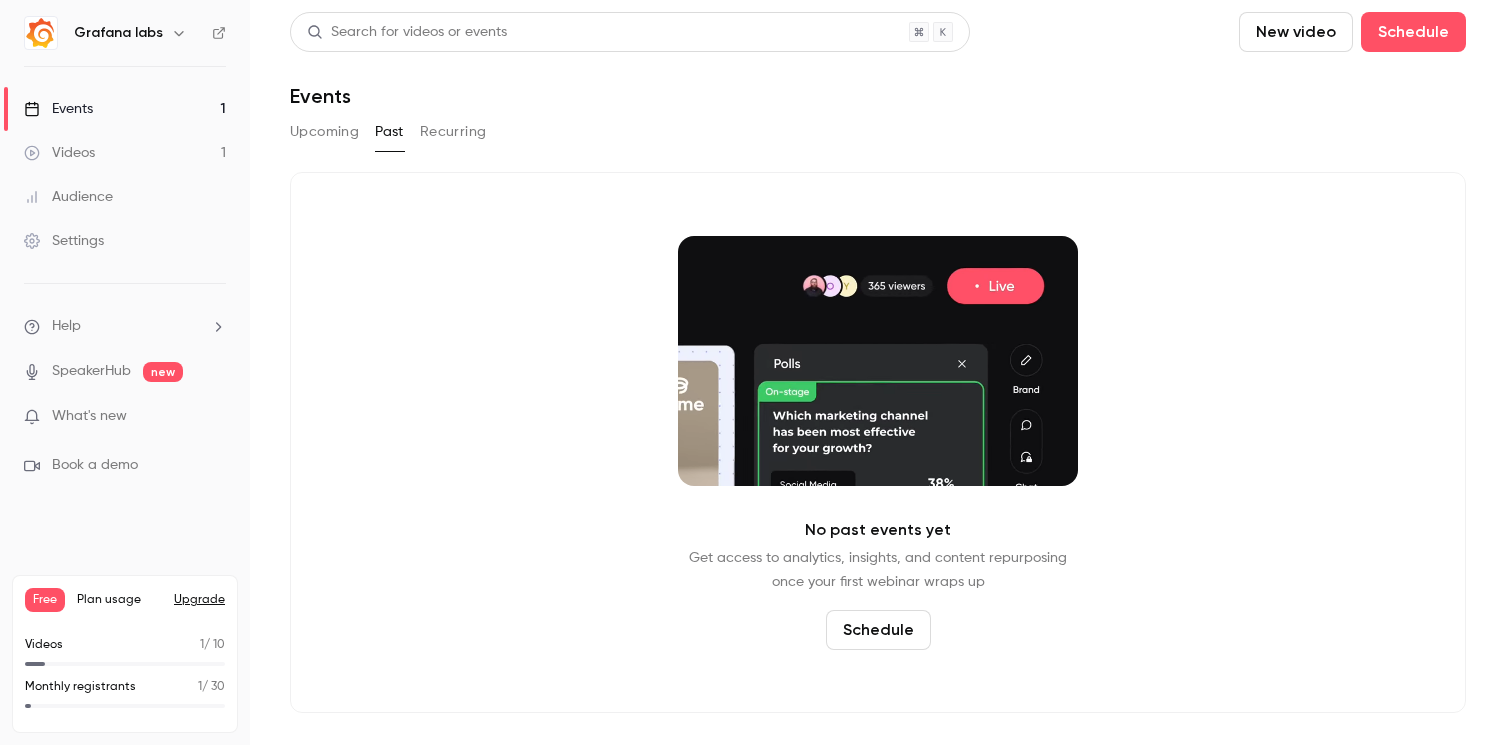 click on "Recurring" at bounding box center [453, 132] 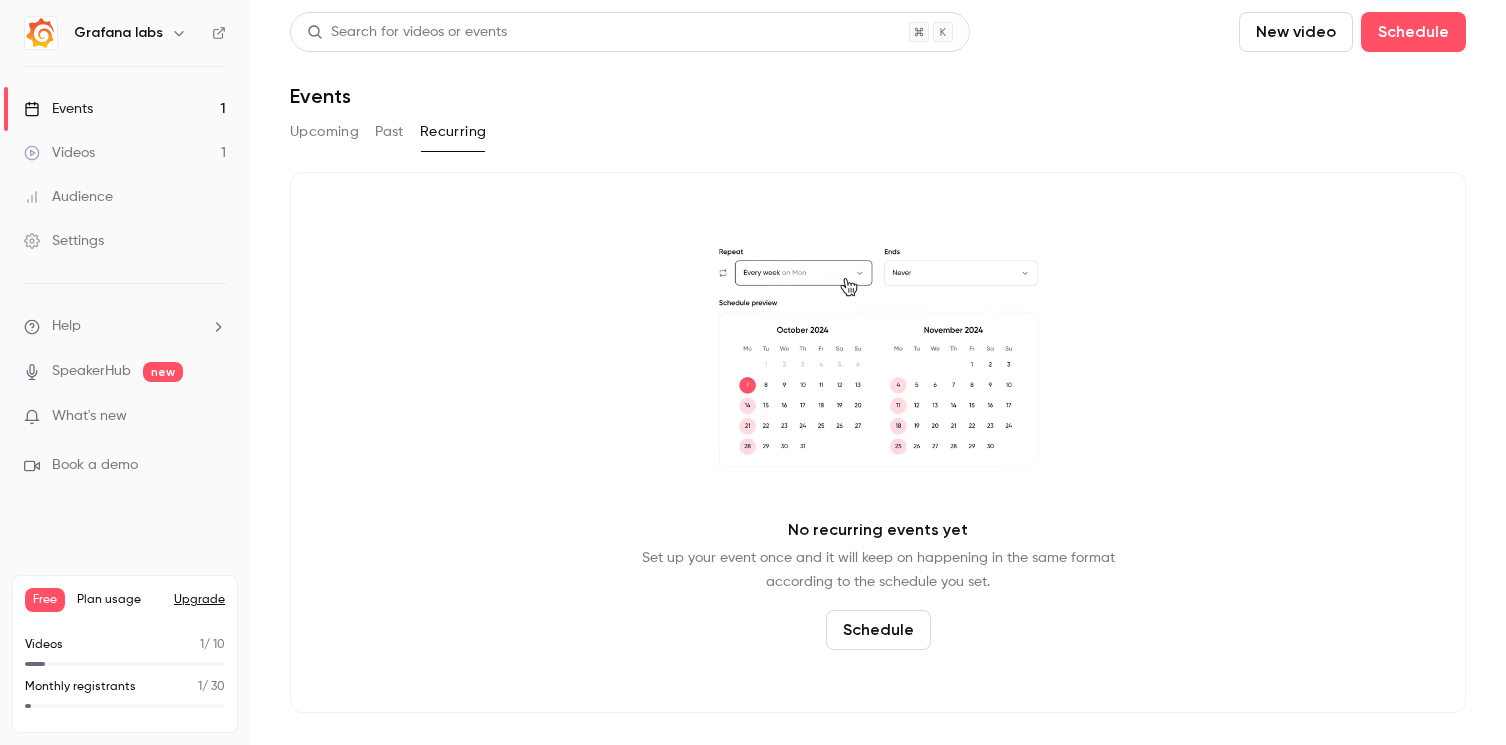 click on "Upcoming" at bounding box center [324, 132] 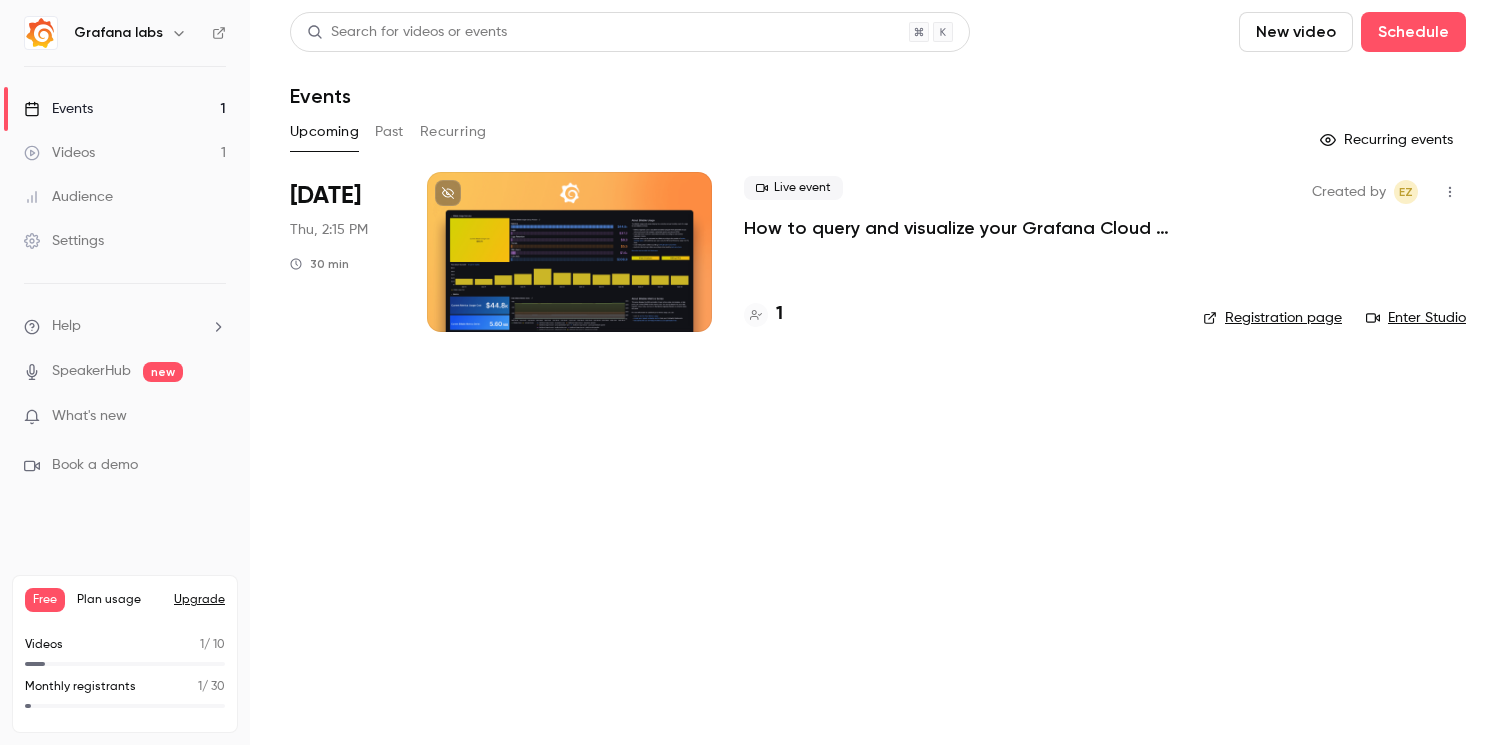 click on "Live event How to query and visualize your Grafana Cloud usage data 1" at bounding box center [957, 252] 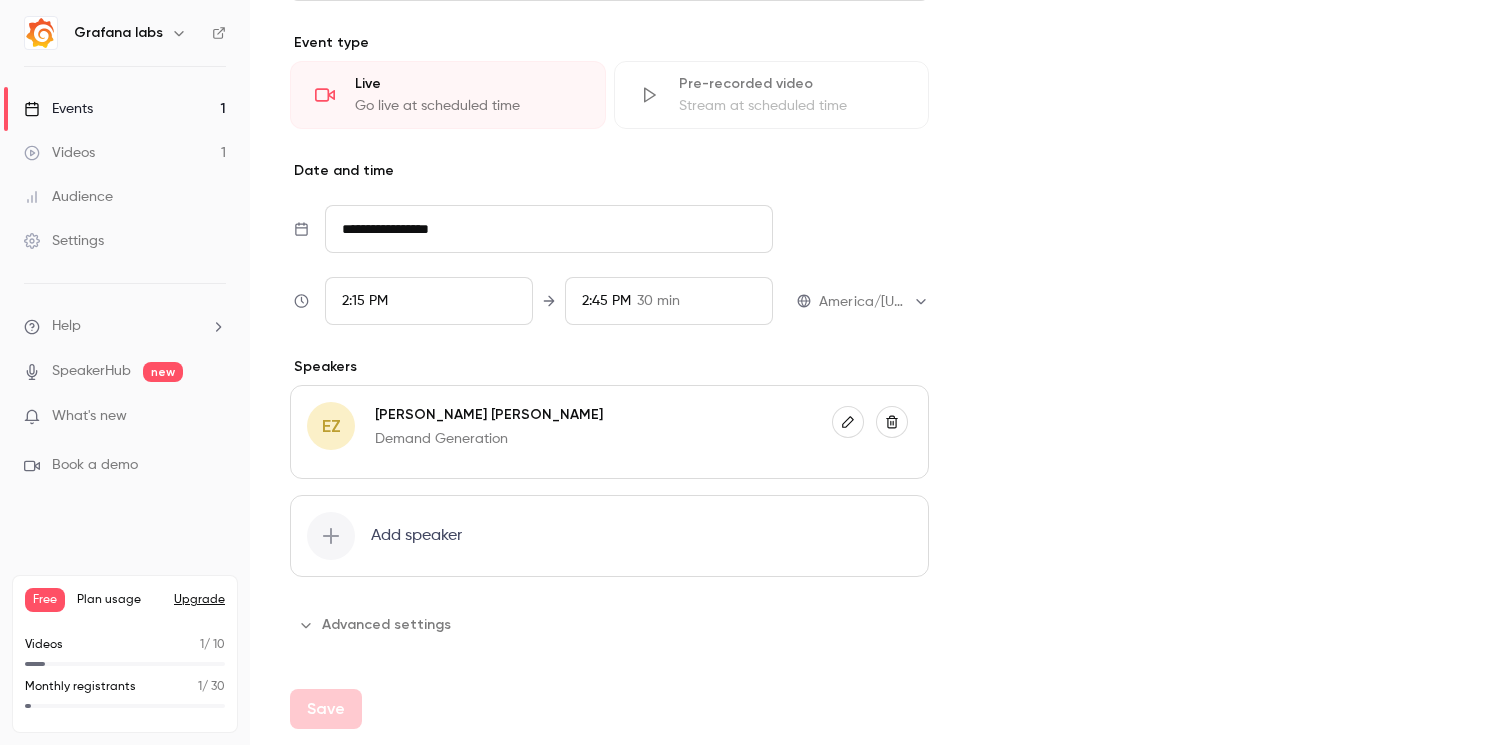 scroll, scrollTop: 0, scrollLeft: 0, axis: both 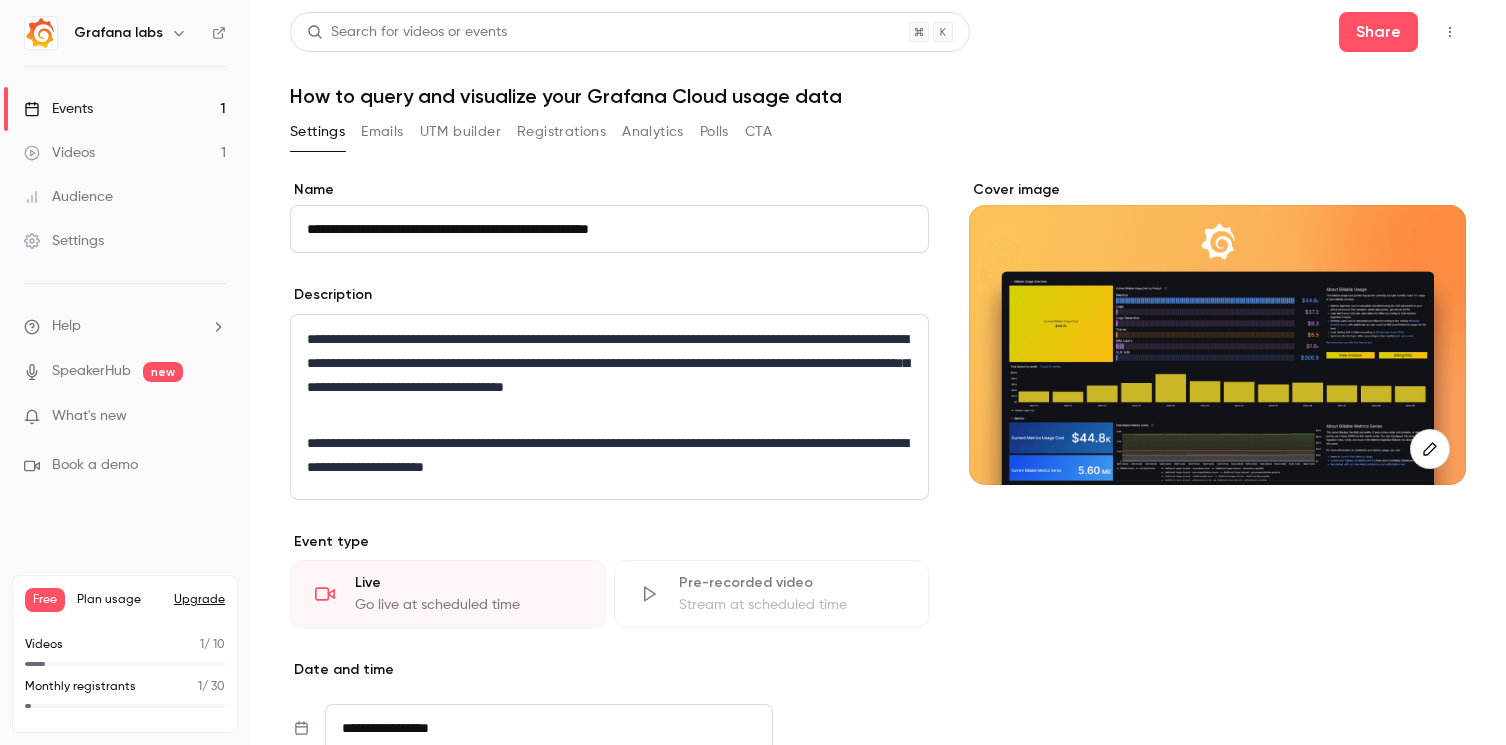 click on "Events" at bounding box center (58, 109) 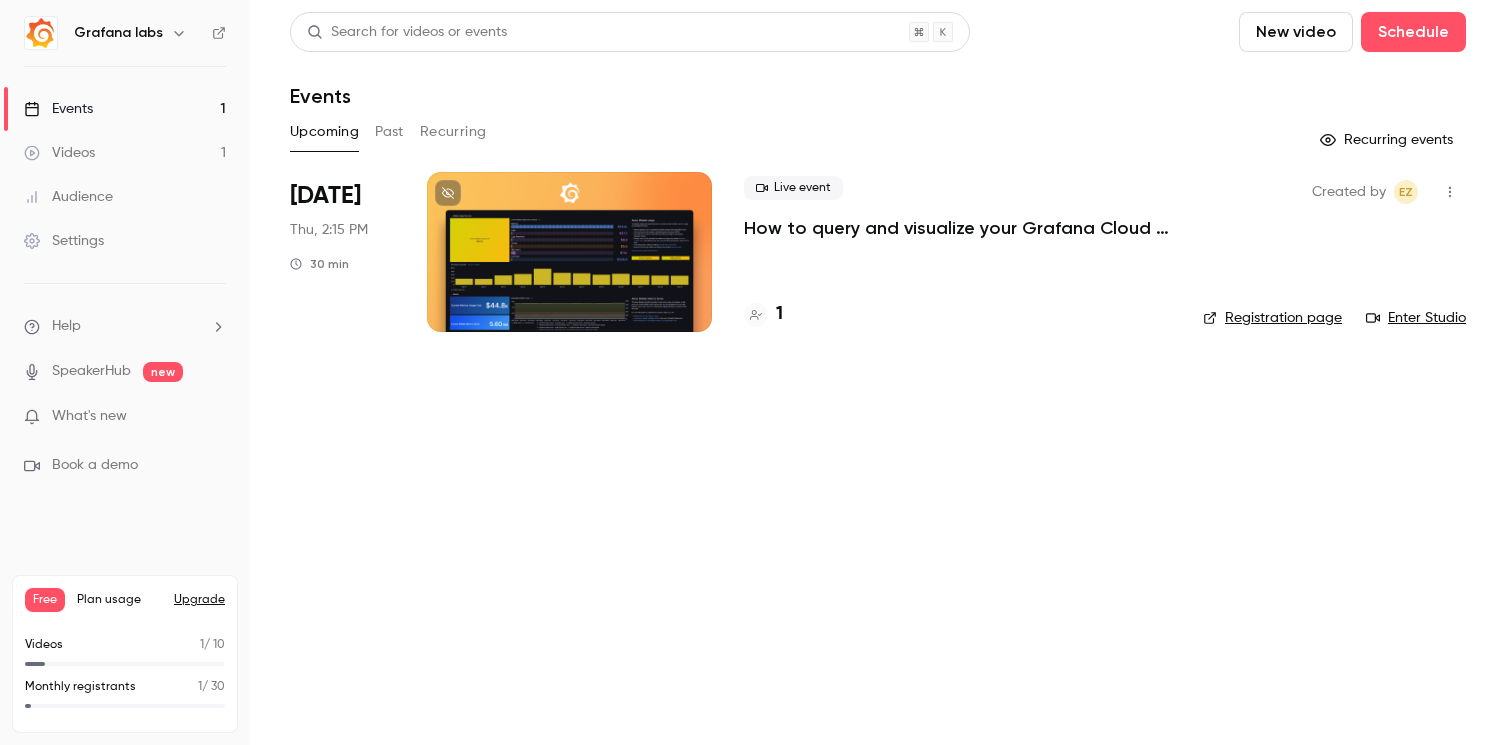click on "Live event How to query and visualize your Grafana Cloud usage data" at bounding box center (957, 208) 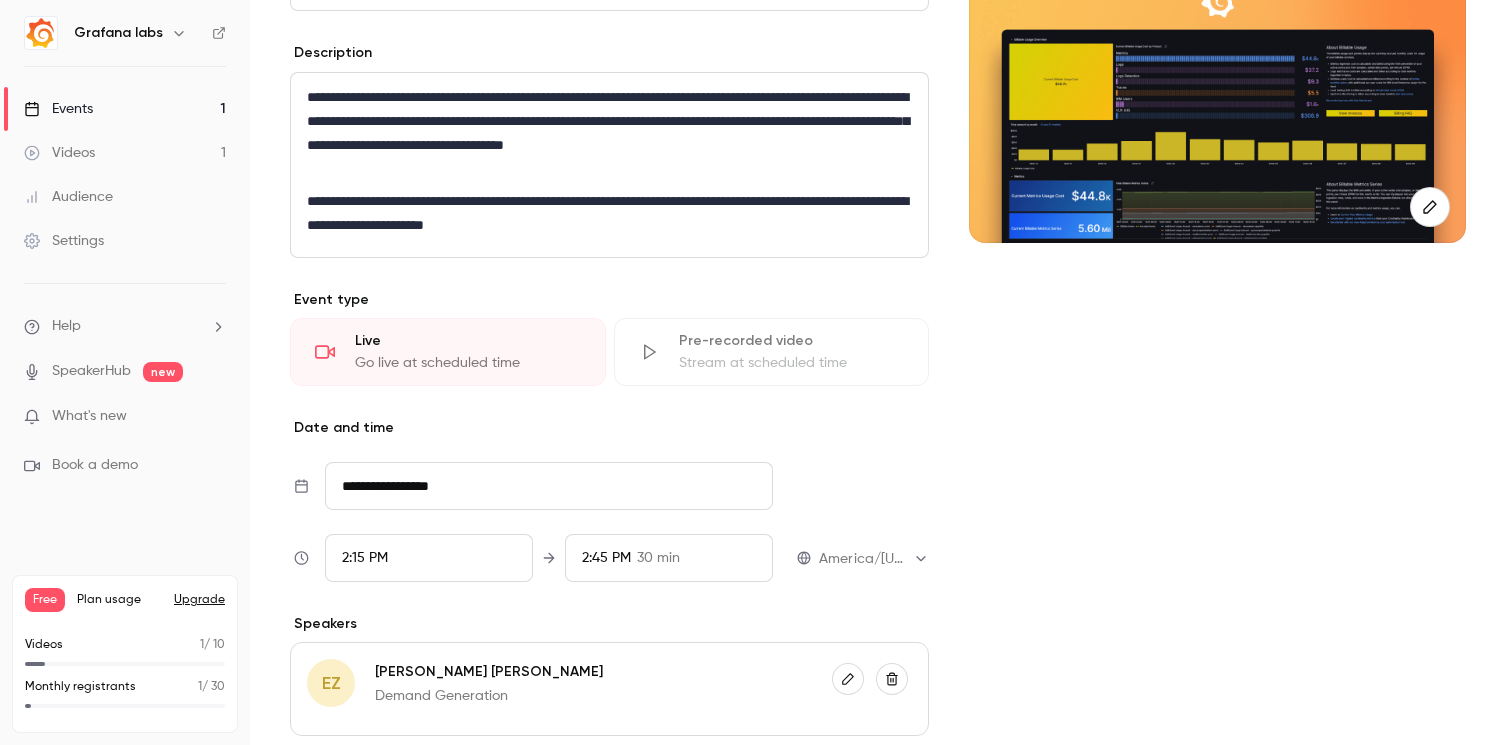 scroll, scrollTop: 289, scrollLeft: 0, axis: vertical 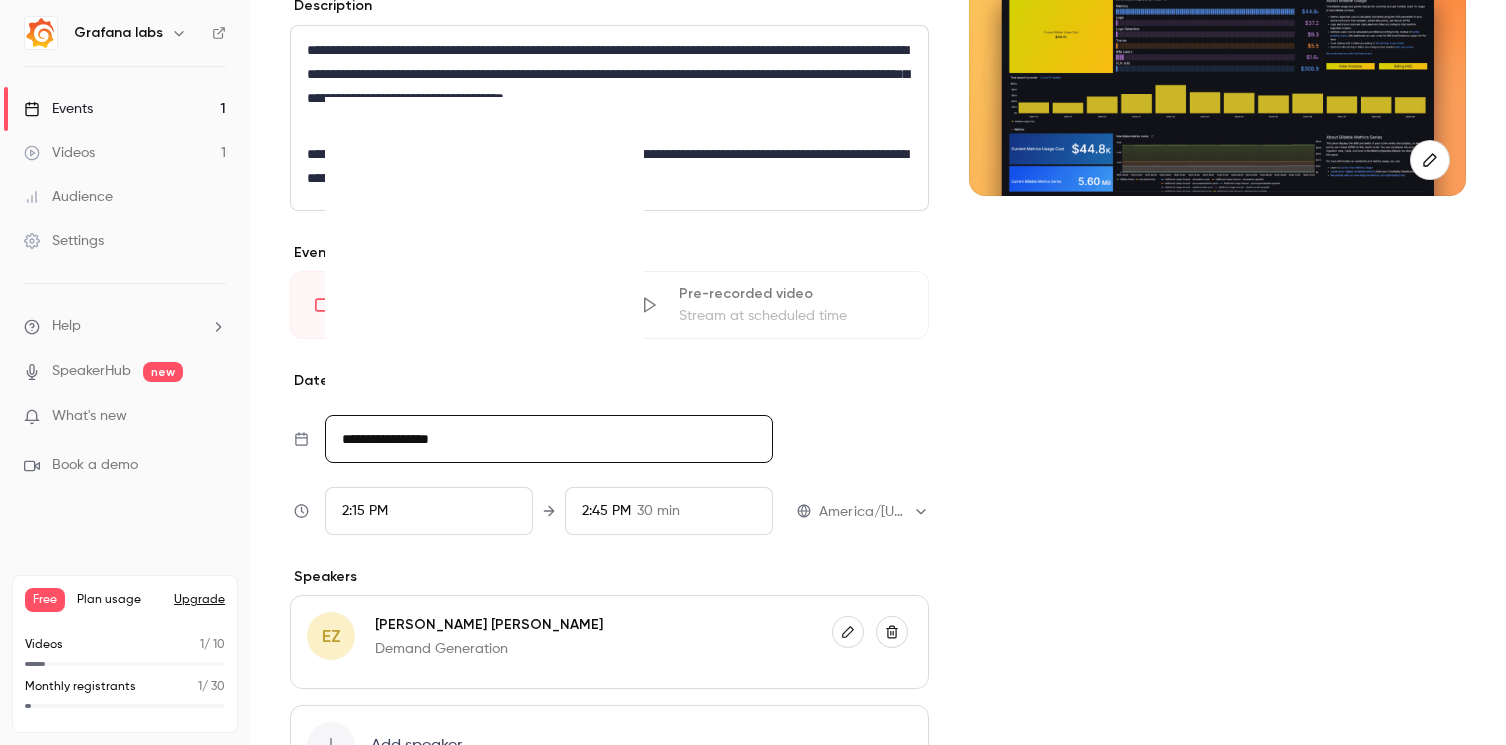 click on "**********" at bounding box center [549, 439] 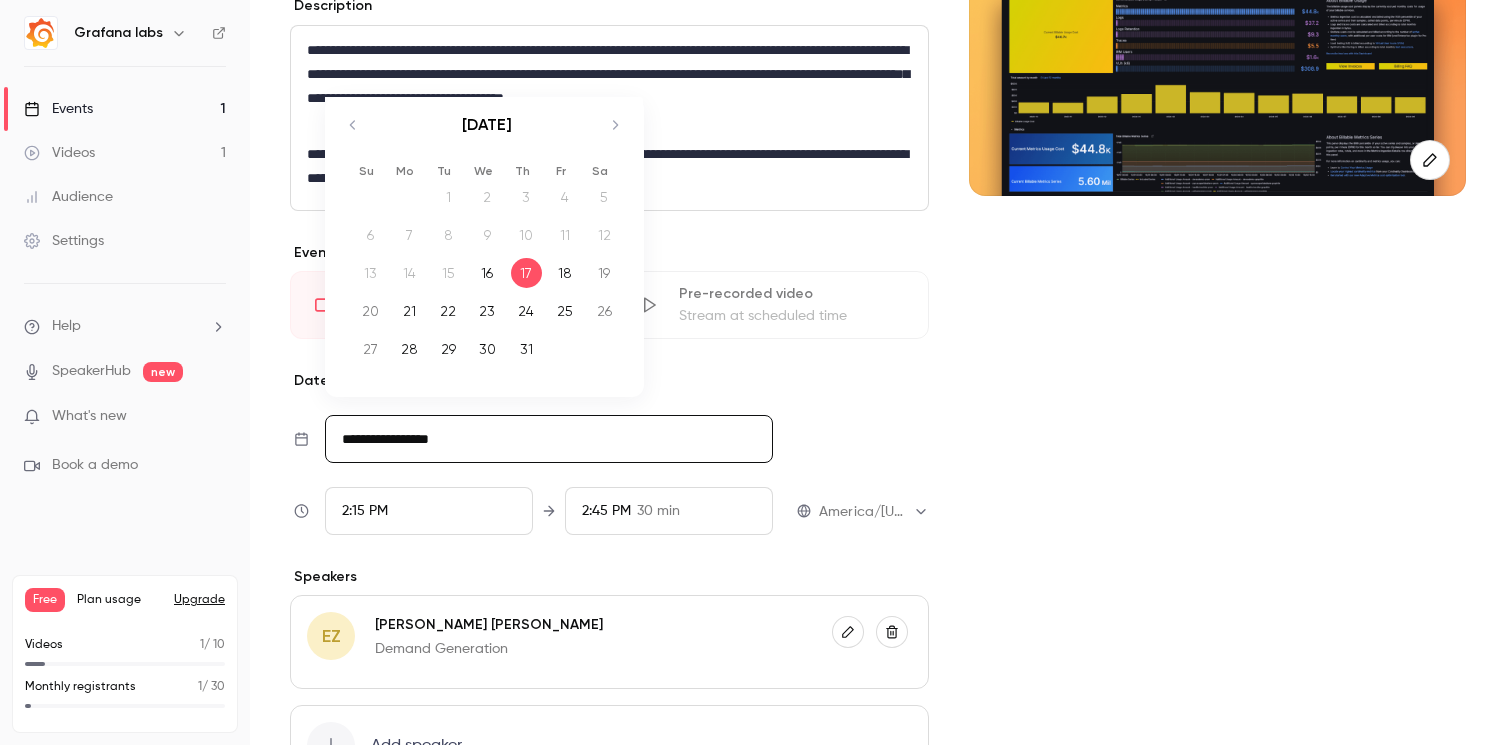 click on "16" at bounding box center [487, 273] 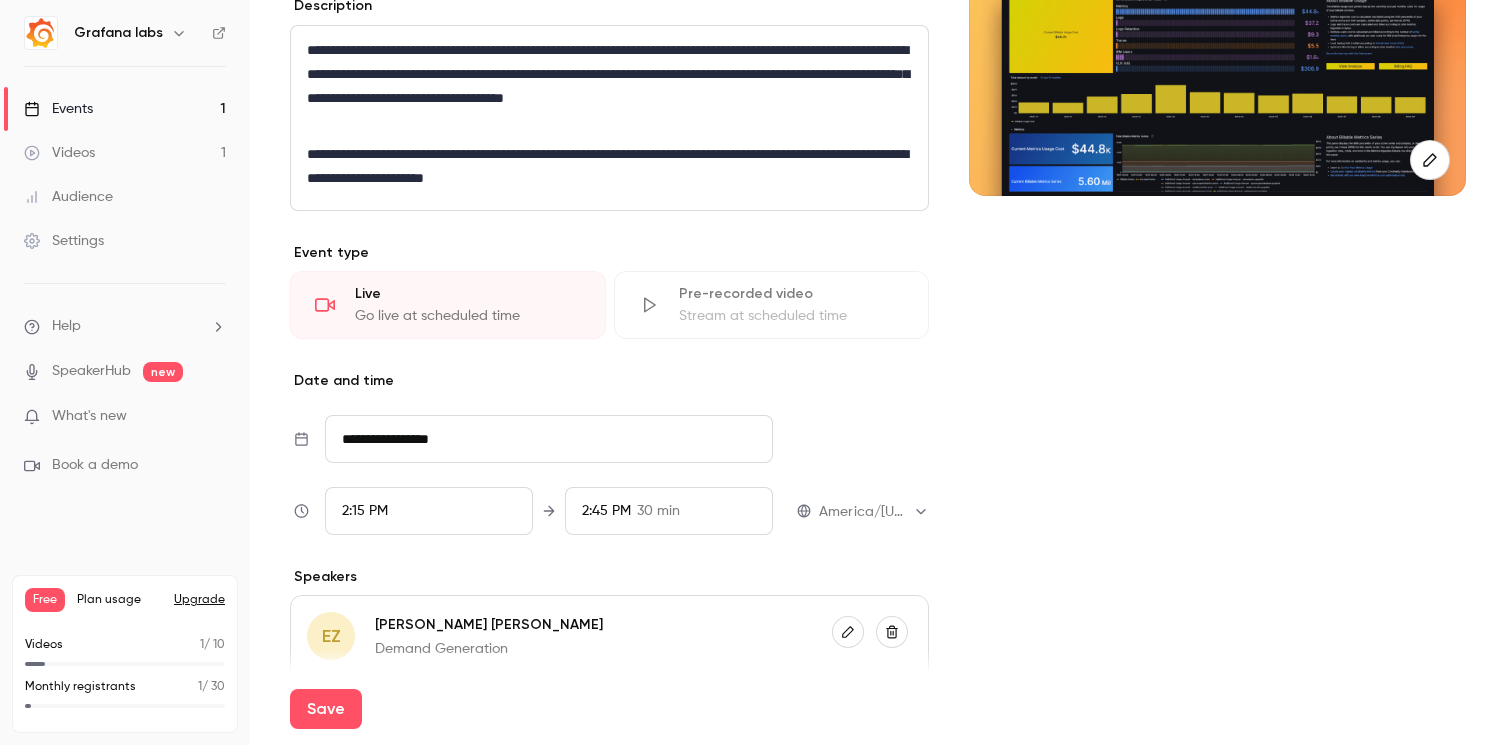 click on "2:15 PM" at bounding box center (429, 511) 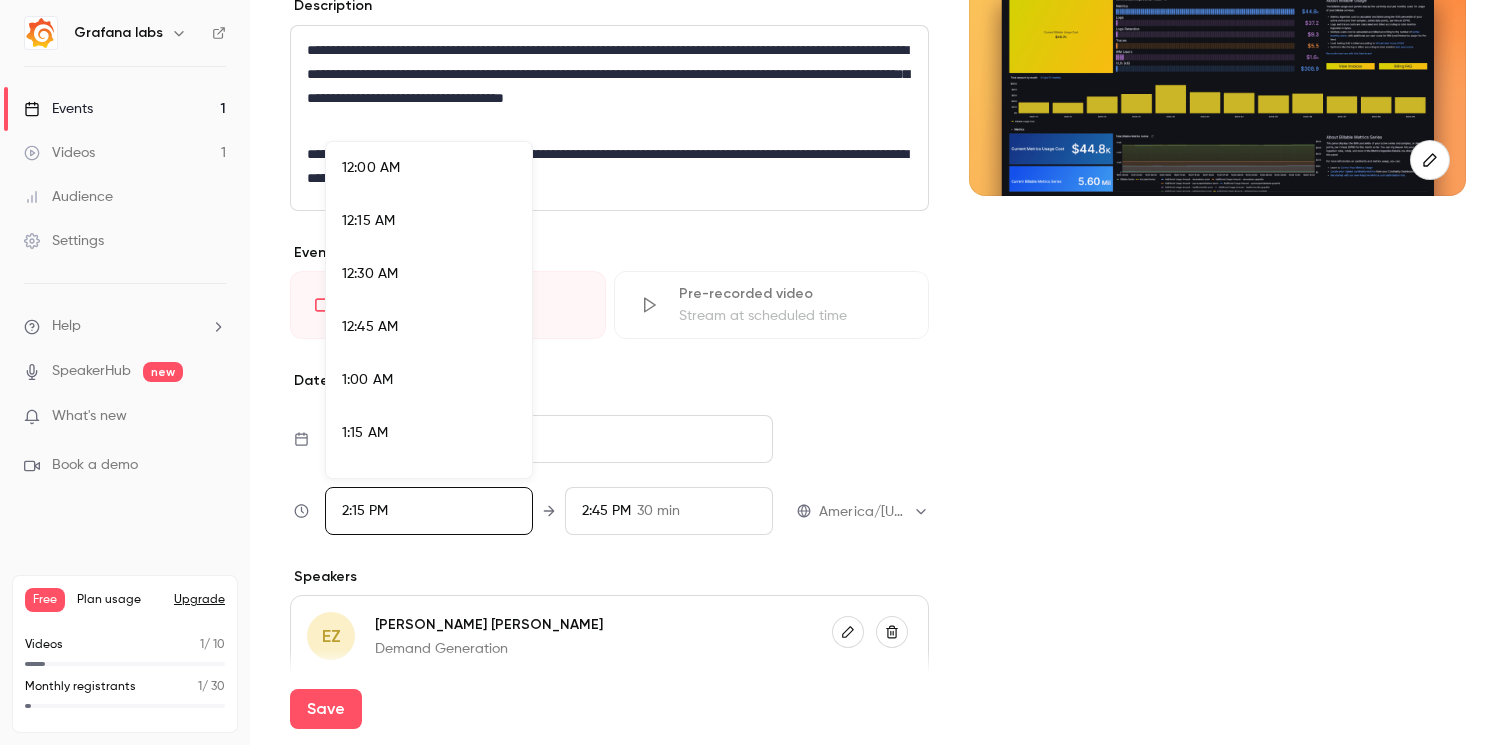 scroll, scrollTop: 2879, scrollLeft: 0, axis: vertical 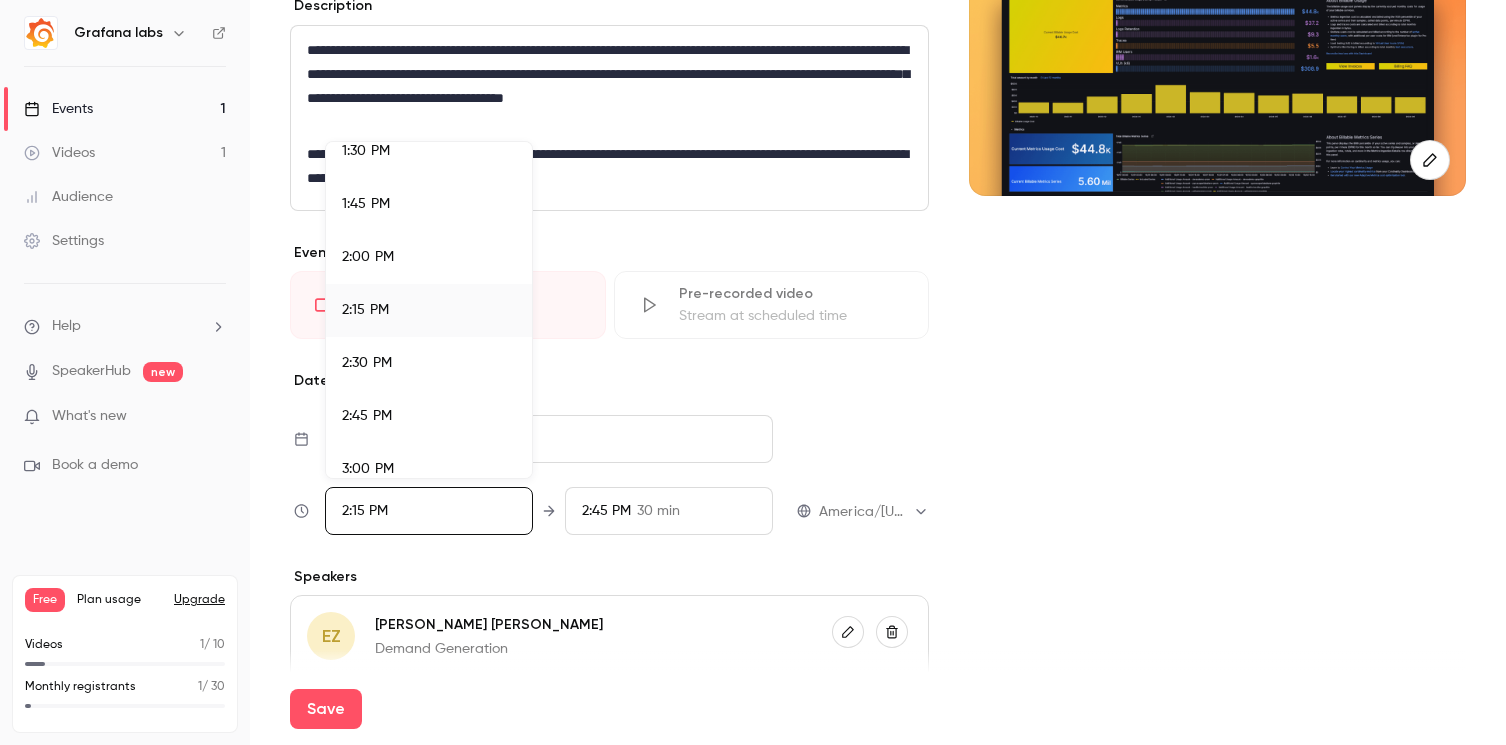 click on "3:00 PM" at bounding box center (429, 469) 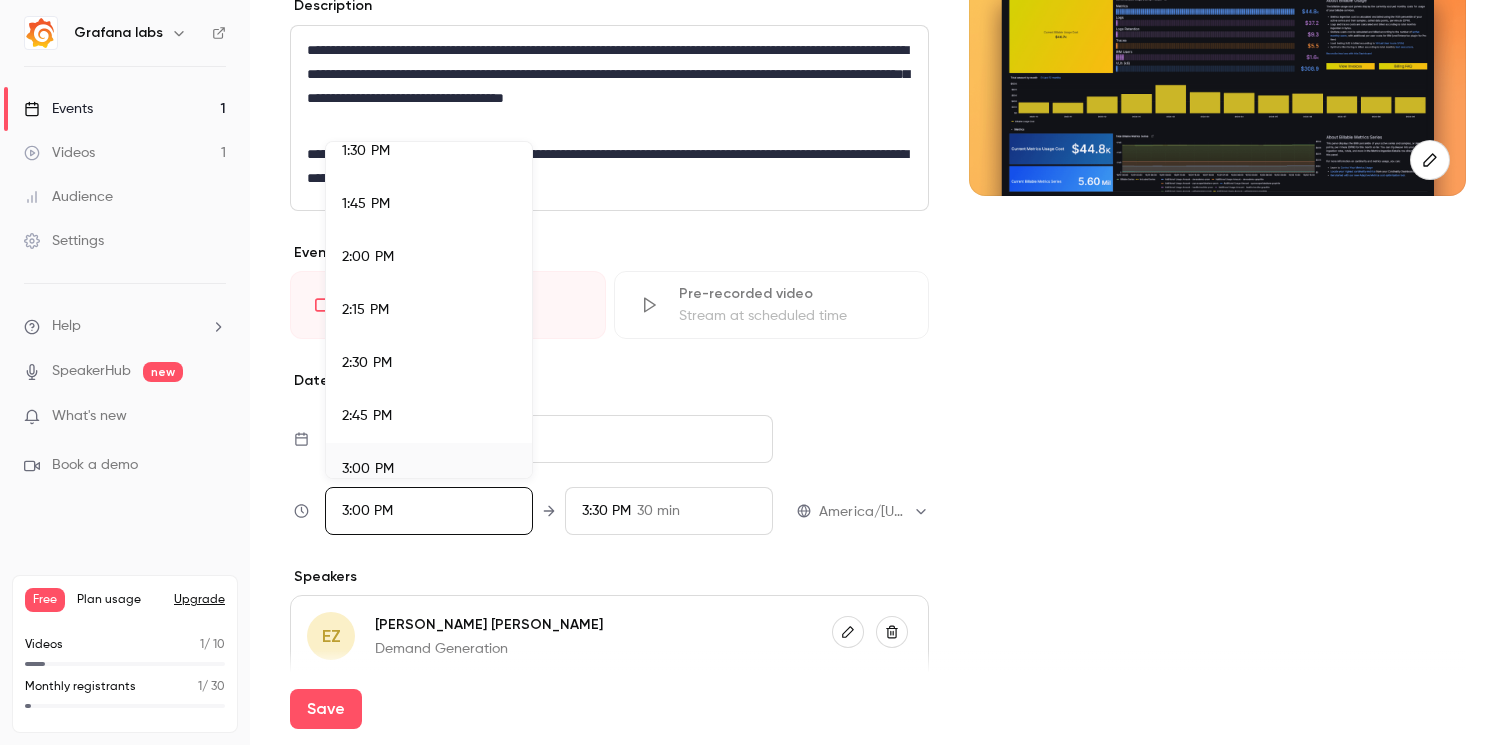 click at bounding box center (753, 372) 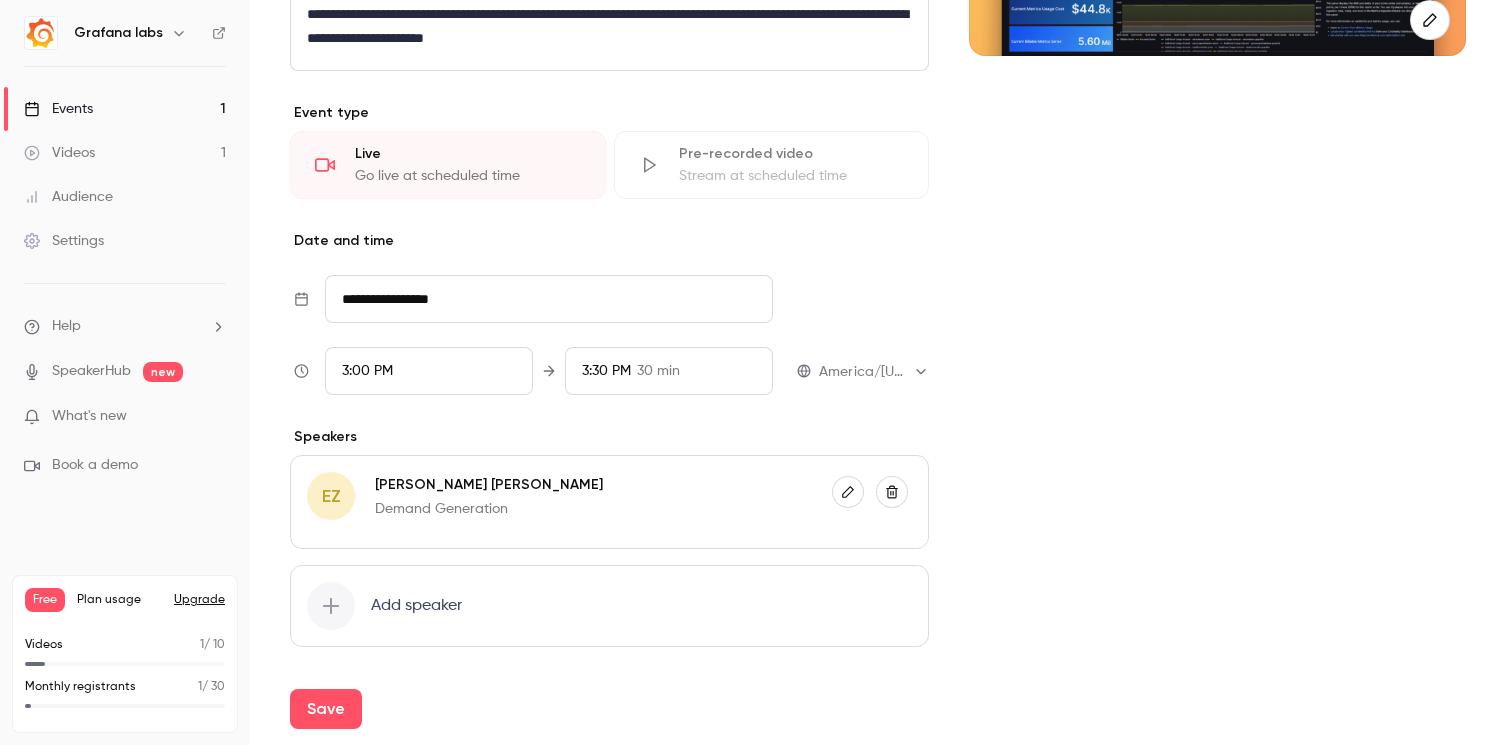 scroll, scrollTop: 499, scrollLeft: 0, axis: vertical 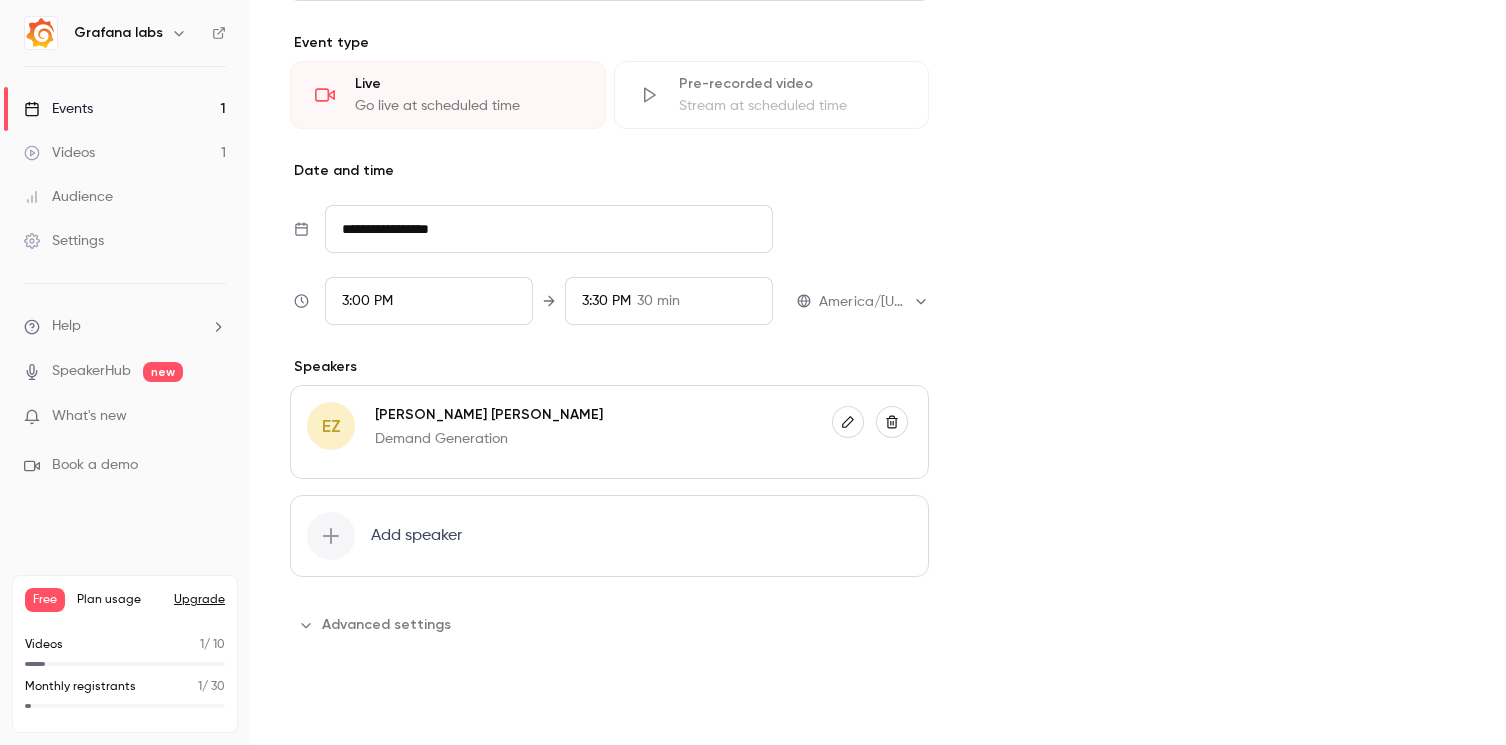 click on "Save" at bounding box center (326, 709) 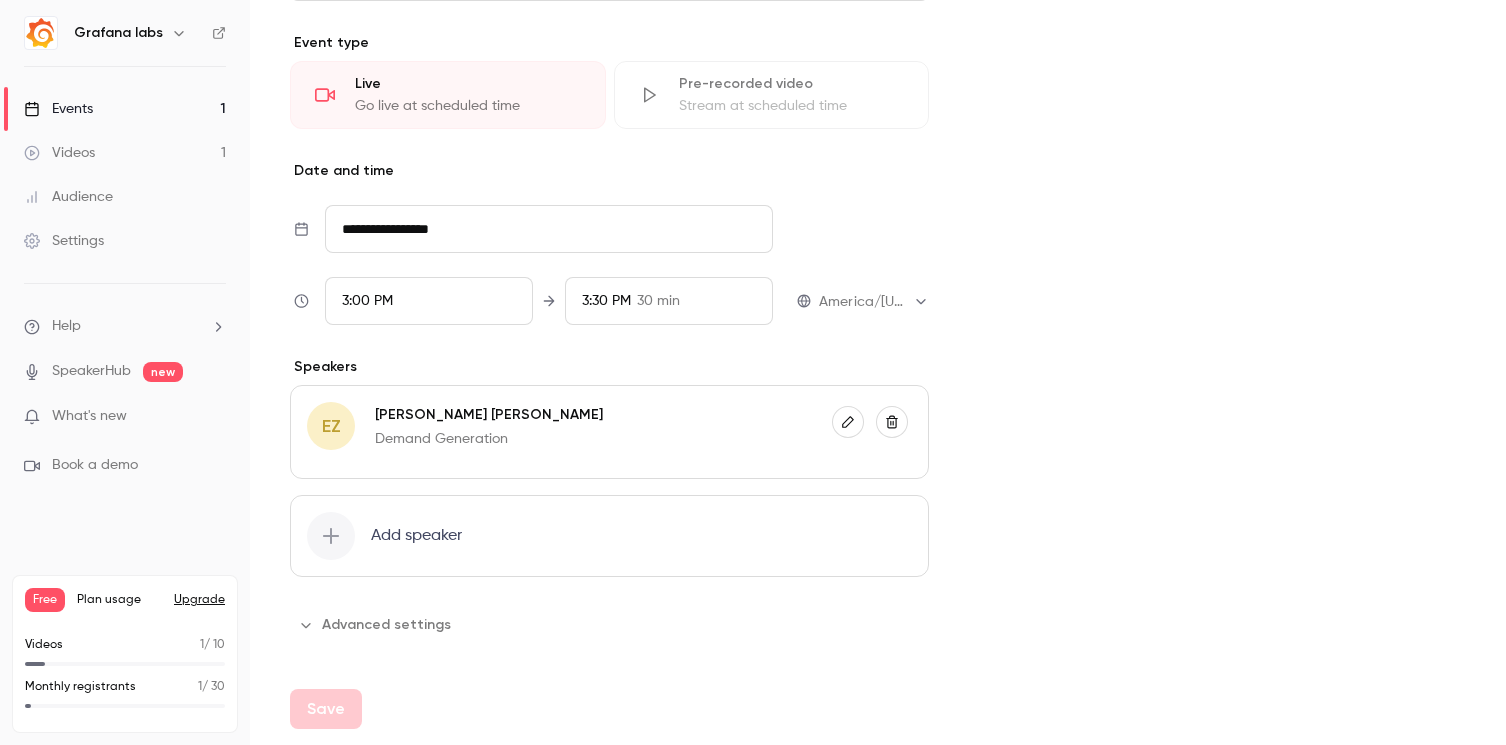 type on "**********" 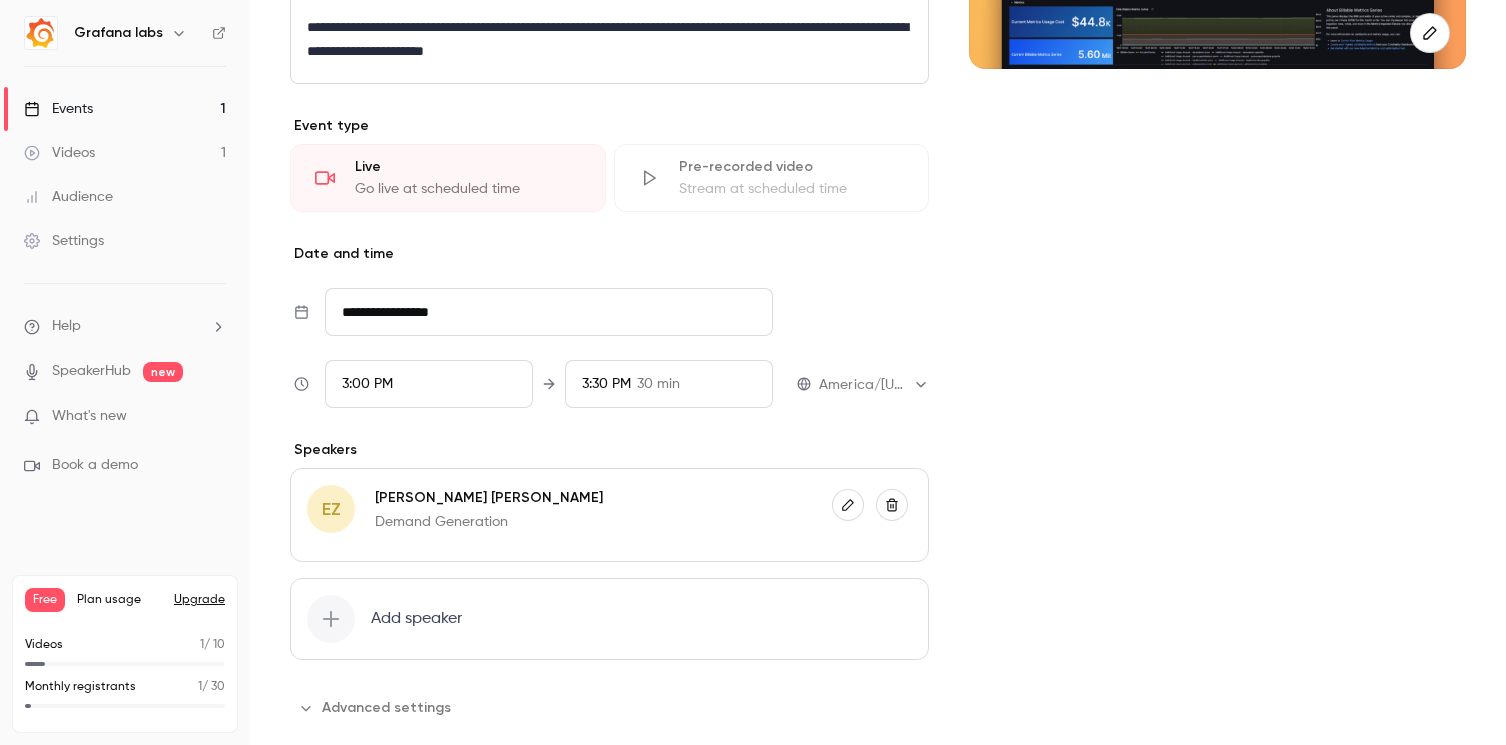 scroll, scrollTop: 499, scrollLeft: 0, axis: vertical 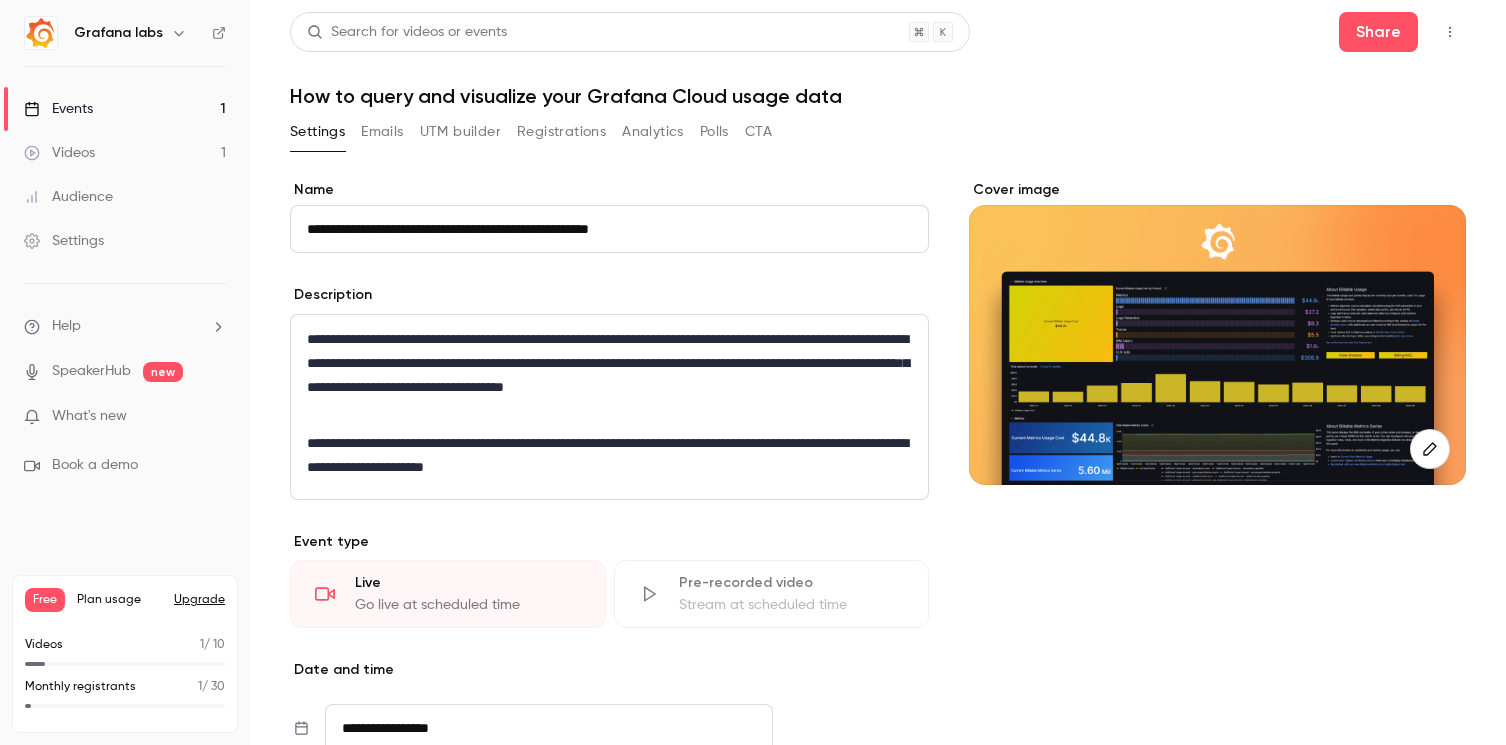 click on "Events 1" at bounding box center [125, 109] 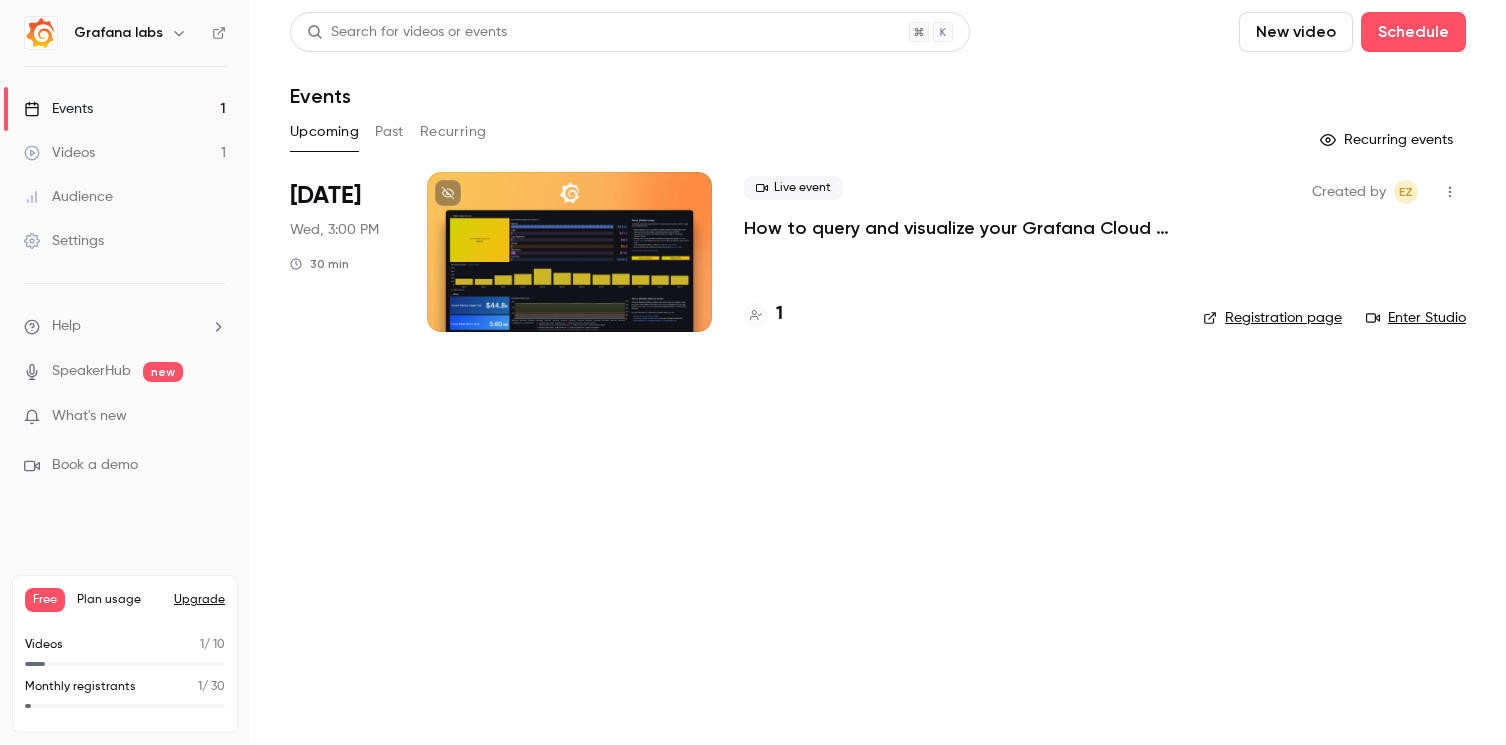 click on "Registration page" at bounding box center (1272, 318) 